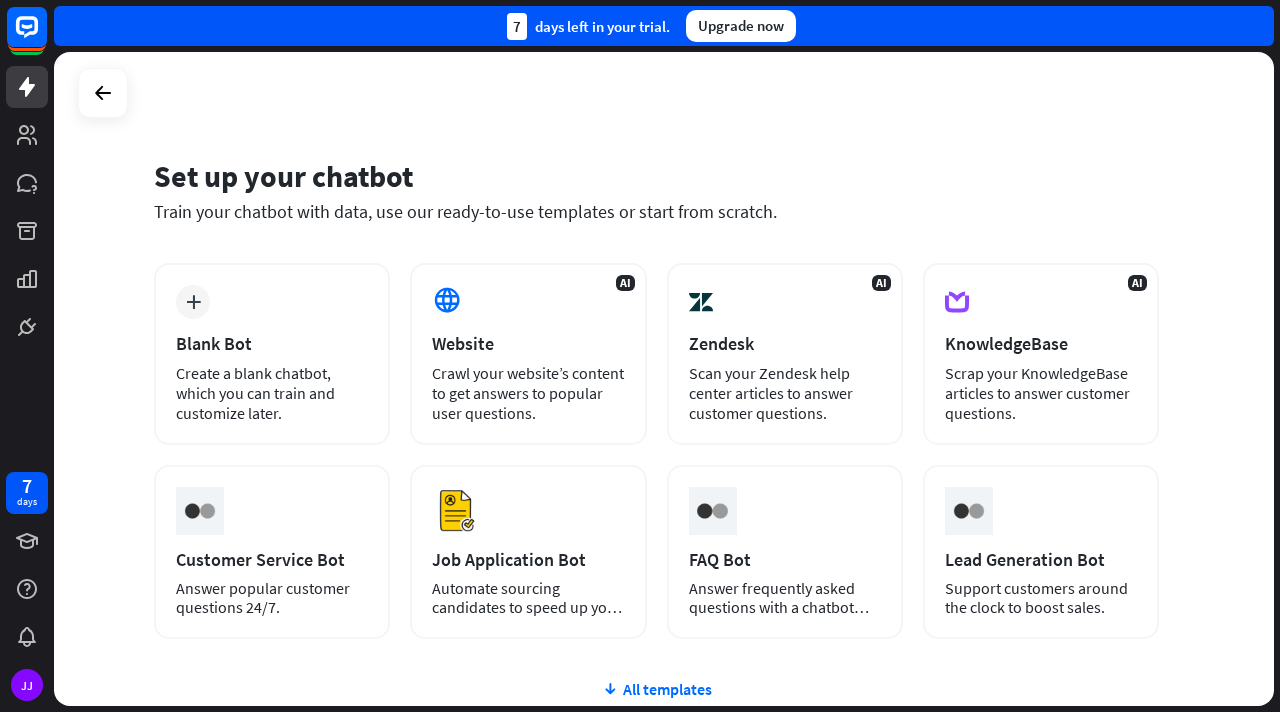 scroll, scrollTop: 0, scrollLeft: 0, axis: both 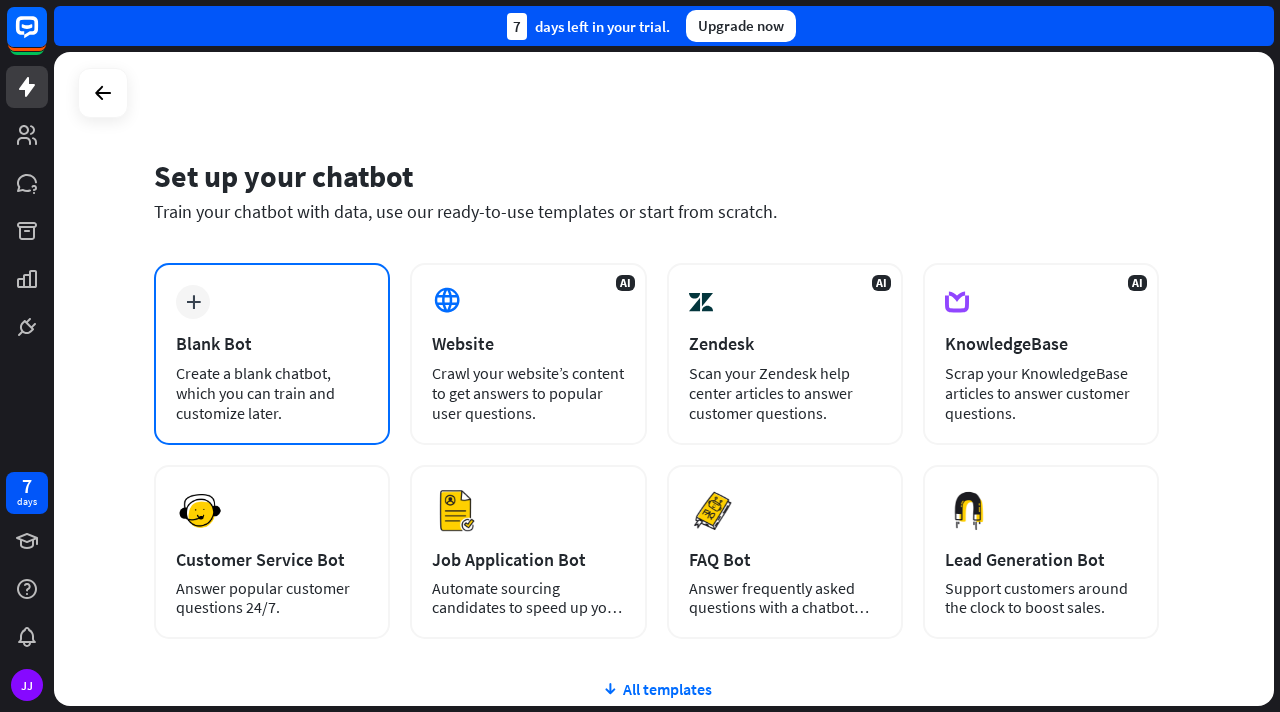 click on "plus   Blank Bot
Create a blank chatbot, which you can train and
customize later." at bounding box center (272, 354) 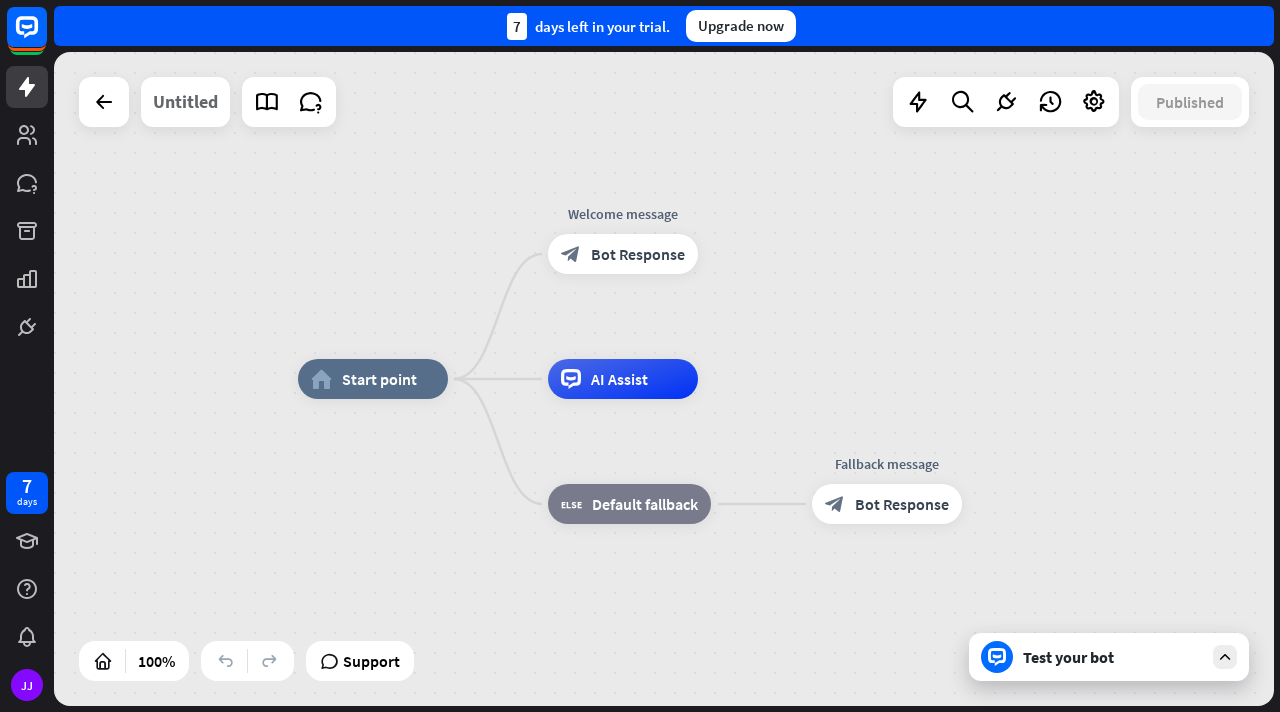 click on "Untitled" at bounding box center (185, 102) 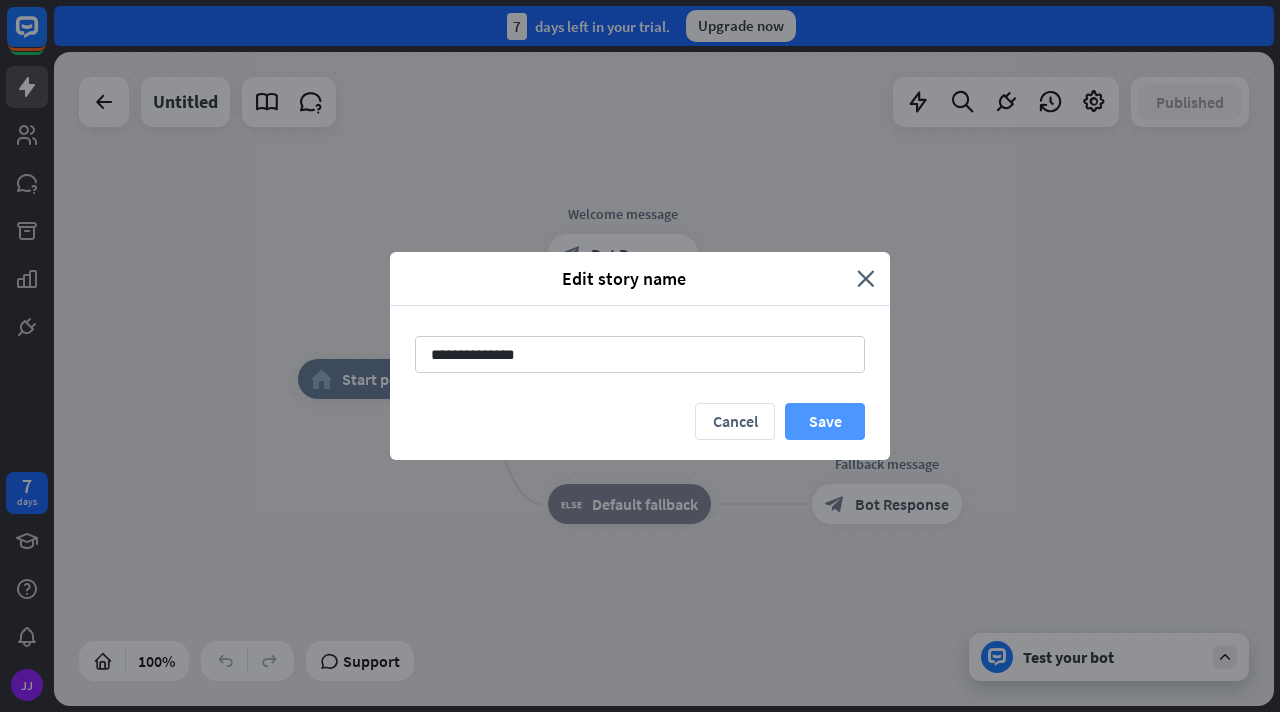 type on "**********" 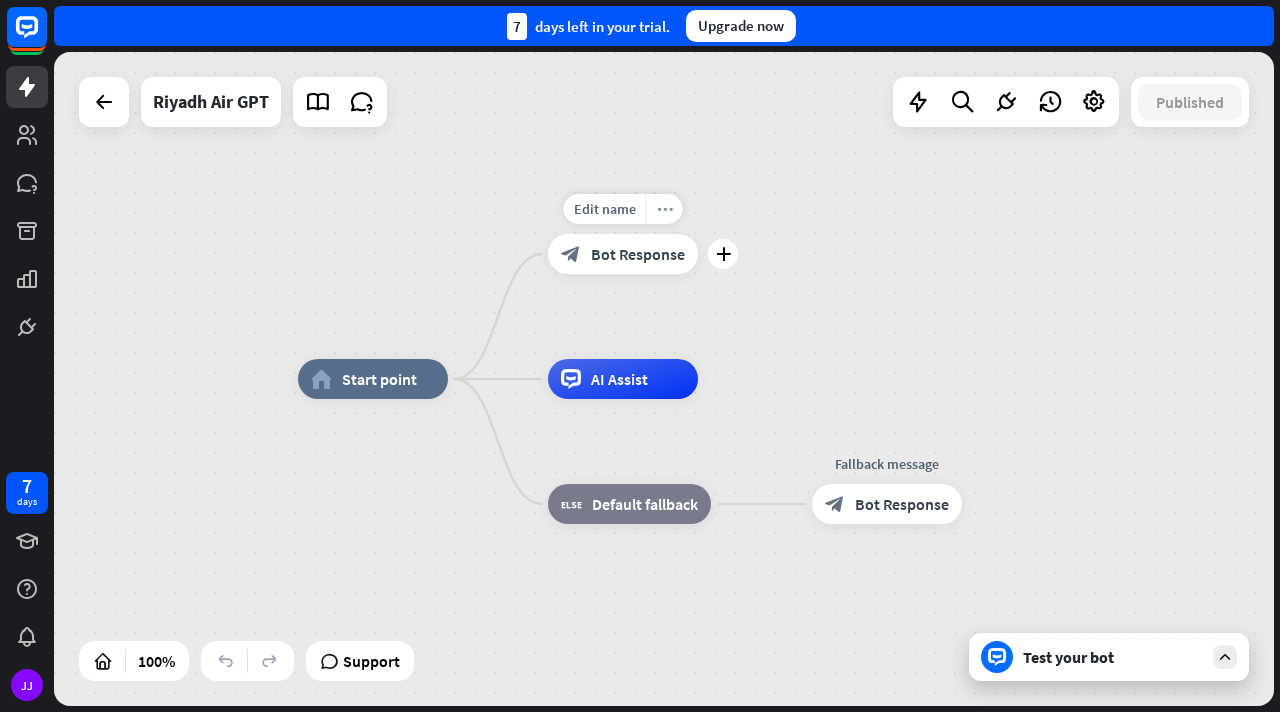 click on "more_horiz" at bounding box center [664, 209] 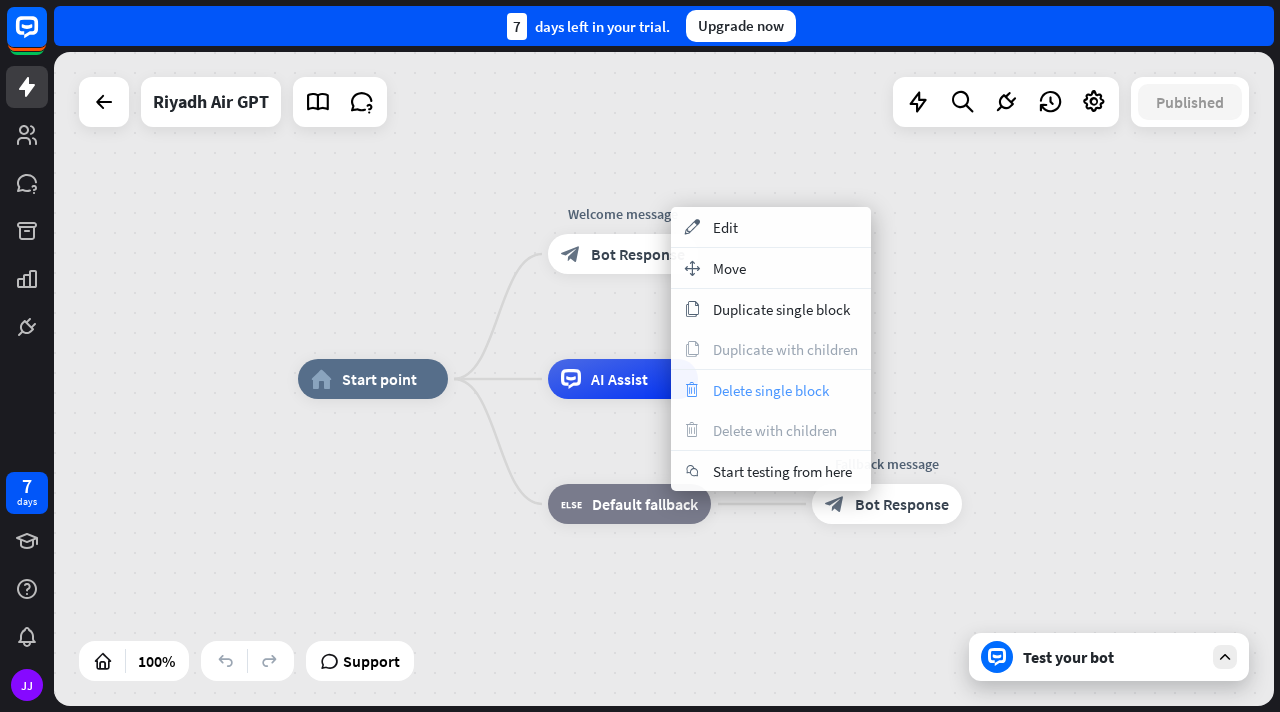 click on "Delete single block" at bounding box center [771, 390] 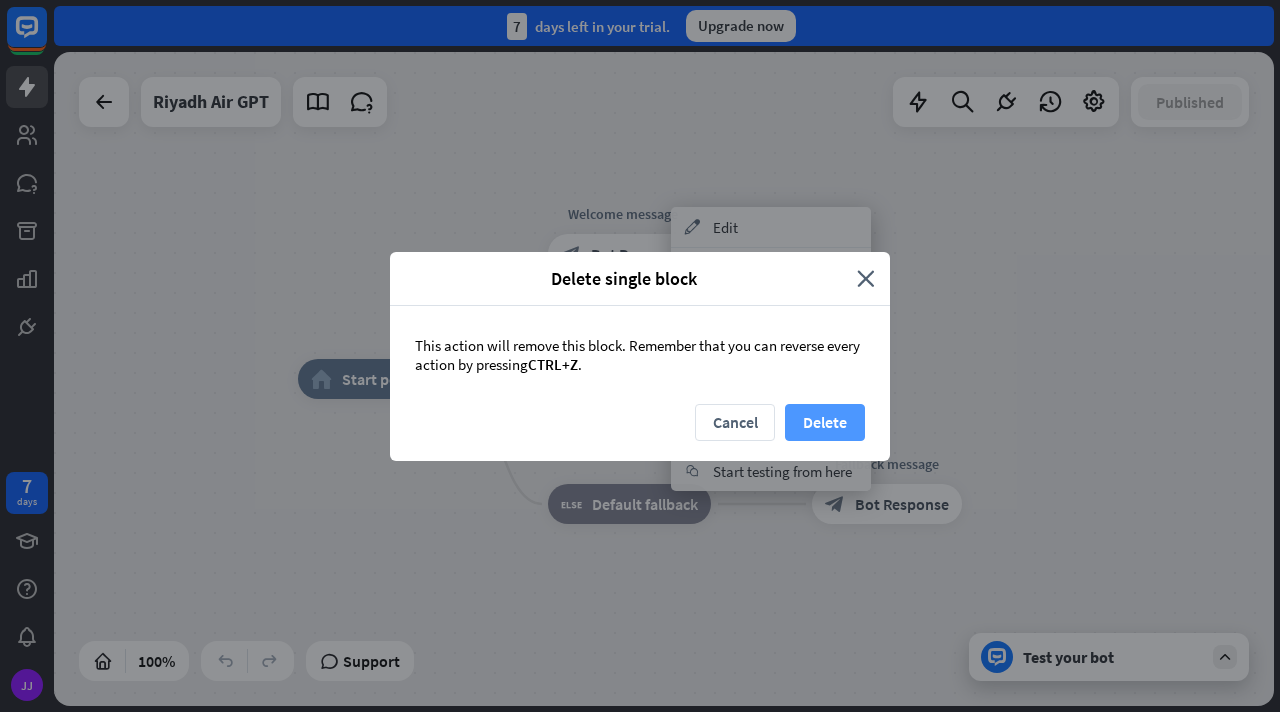 click on "Delete" at bounding box center [825, 422] 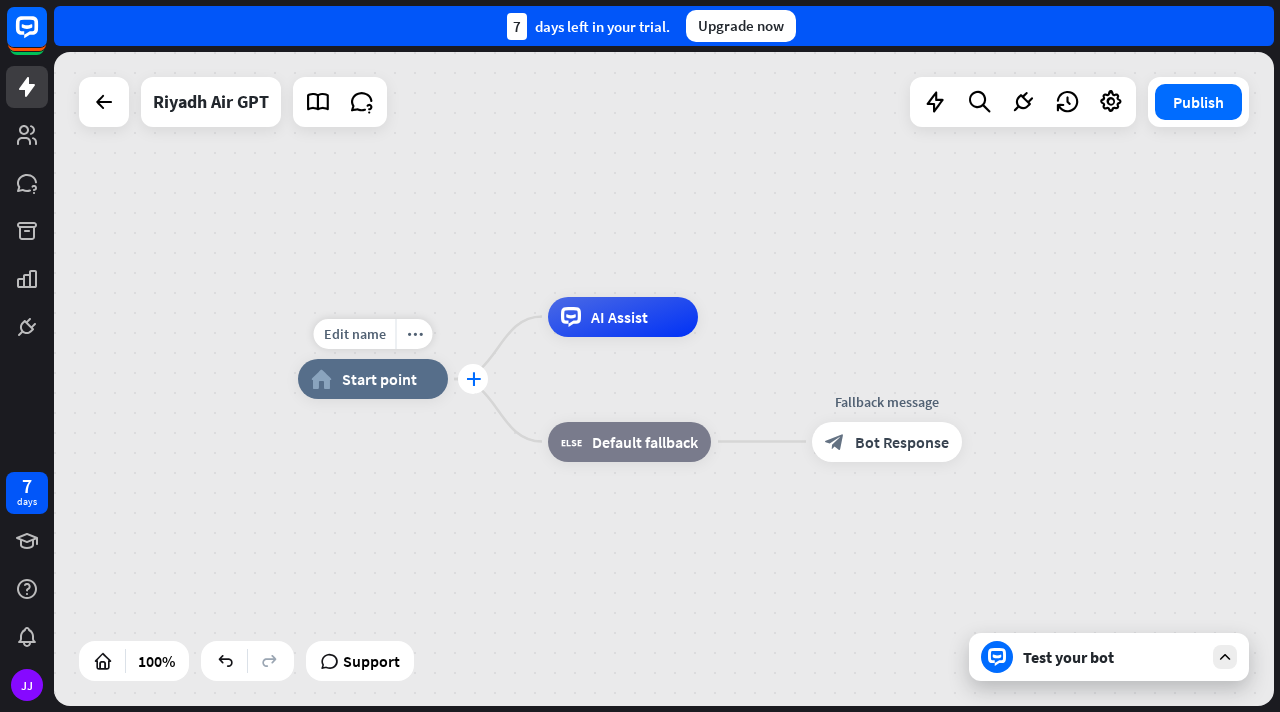 click on "plus" at bounding box center (473, 379) 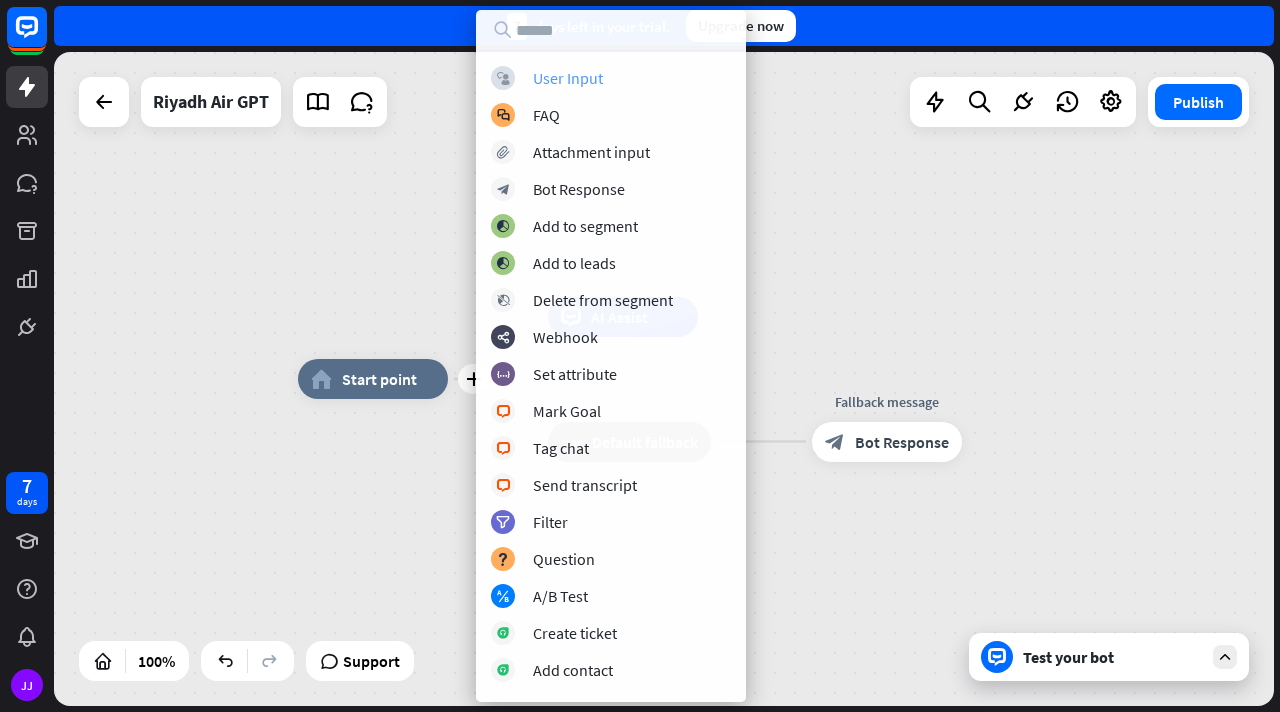 click on "User Input" at bounding box center (568, 78) 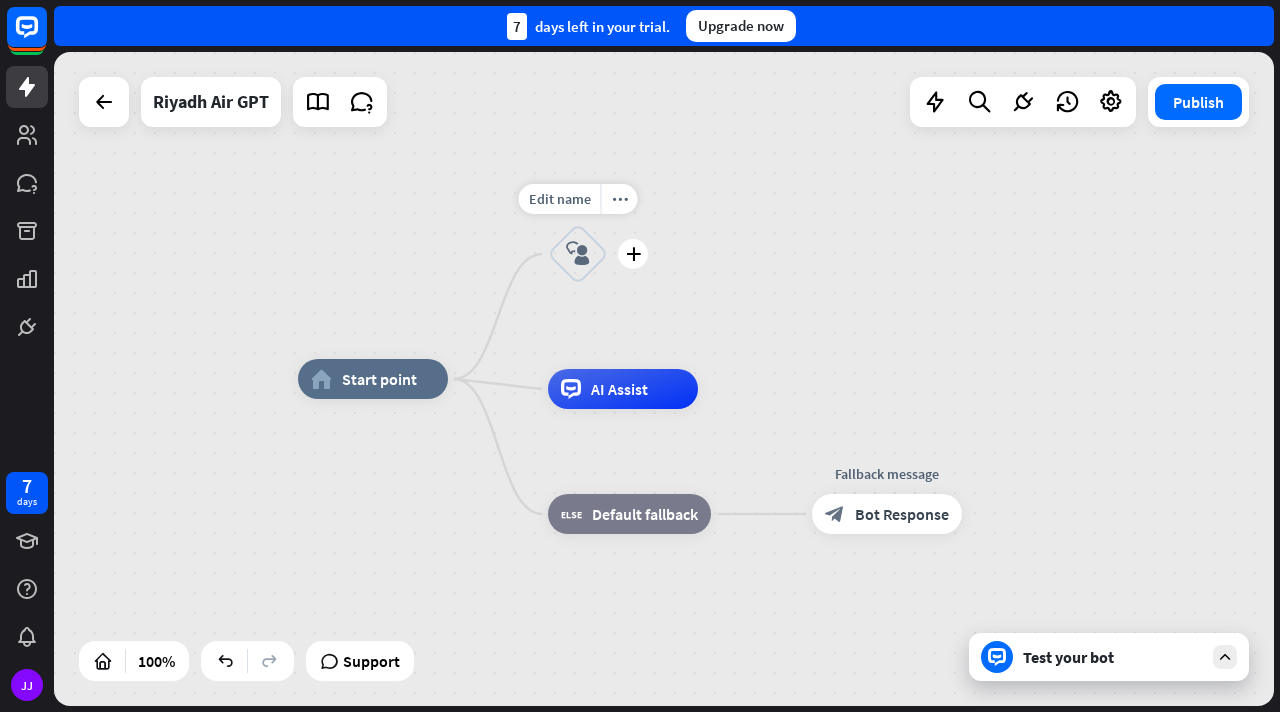 click on "block_user_input" at bounding box center [578, 254] 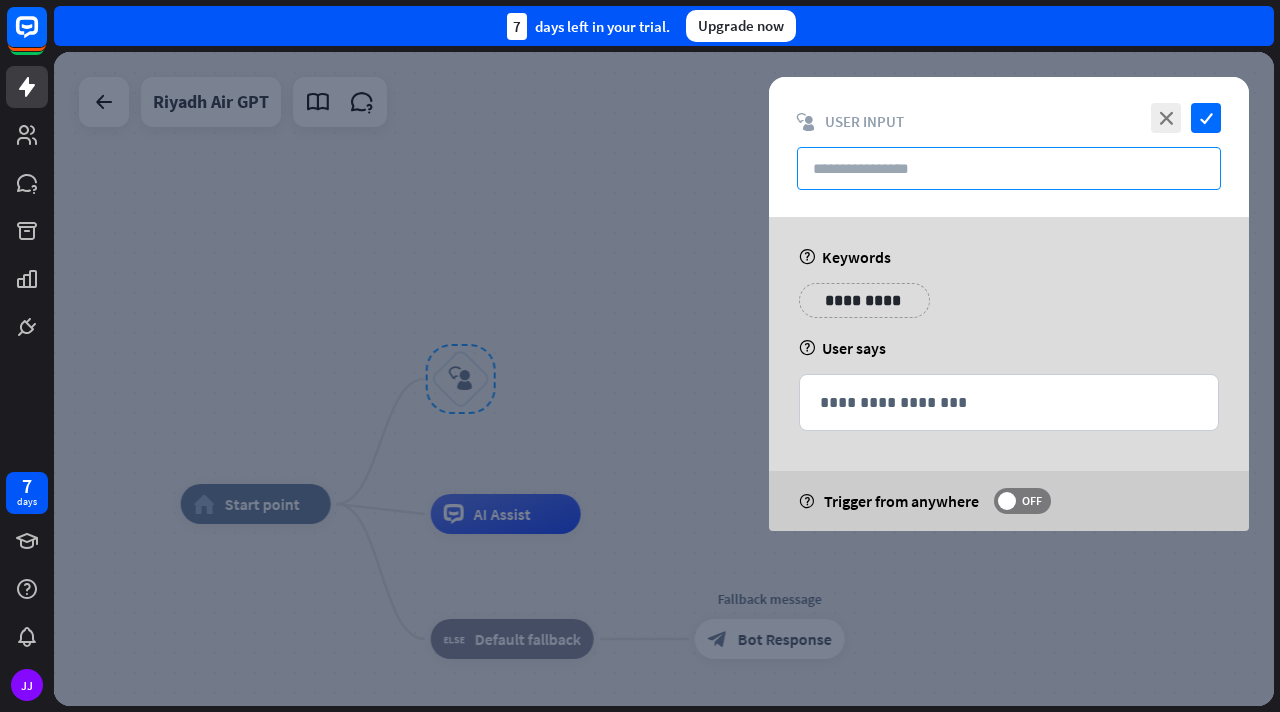 click at bounding box center [1009, 168] 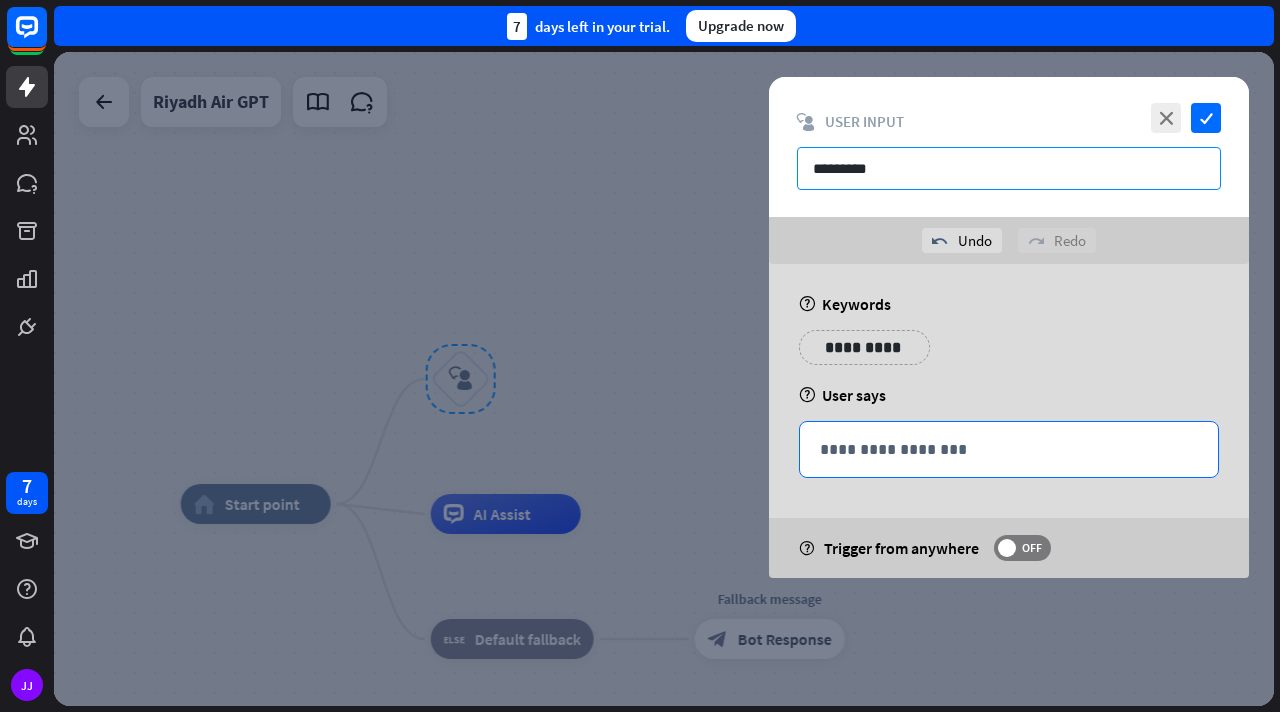 type on "*********" 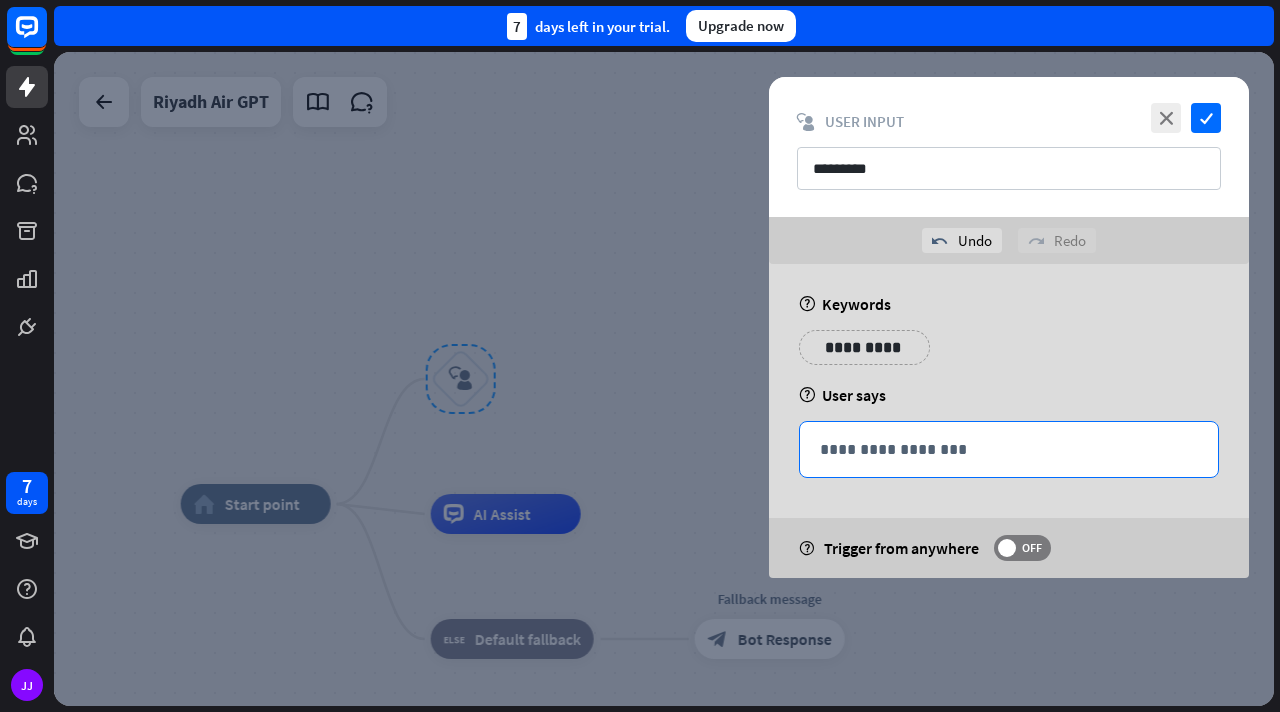 click on "**********" at bounding box center (1009, 449) 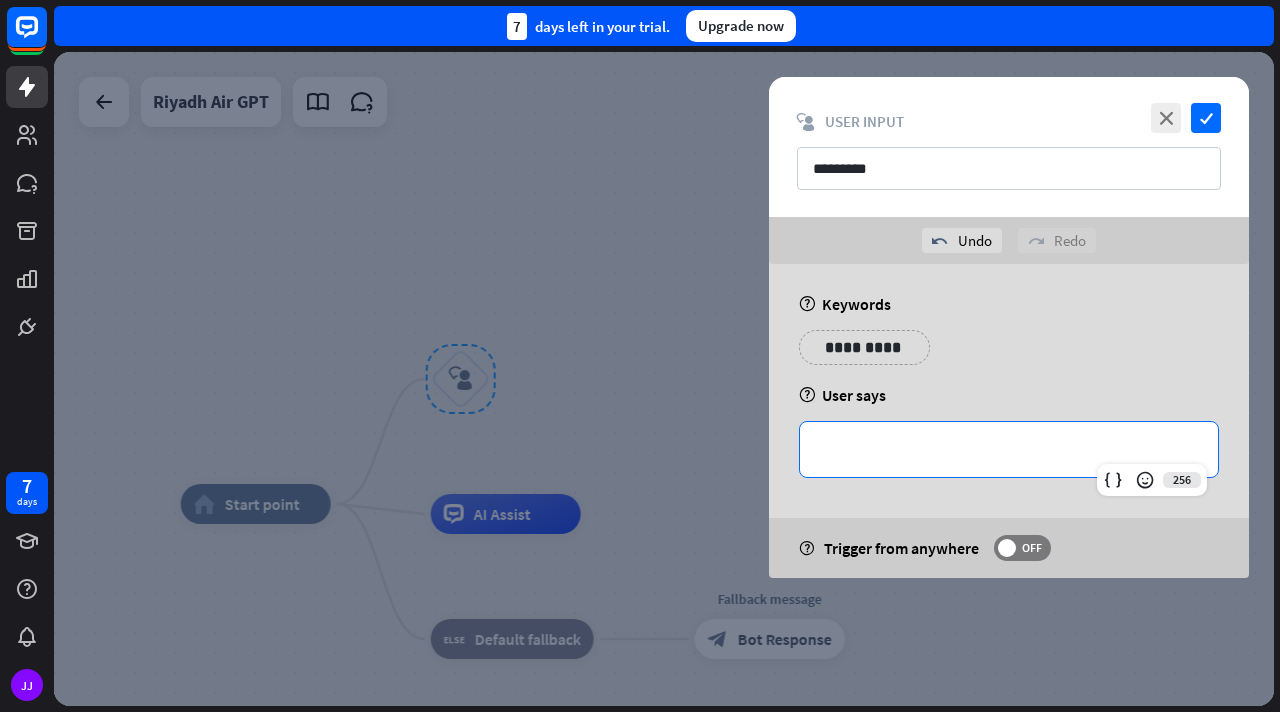 type 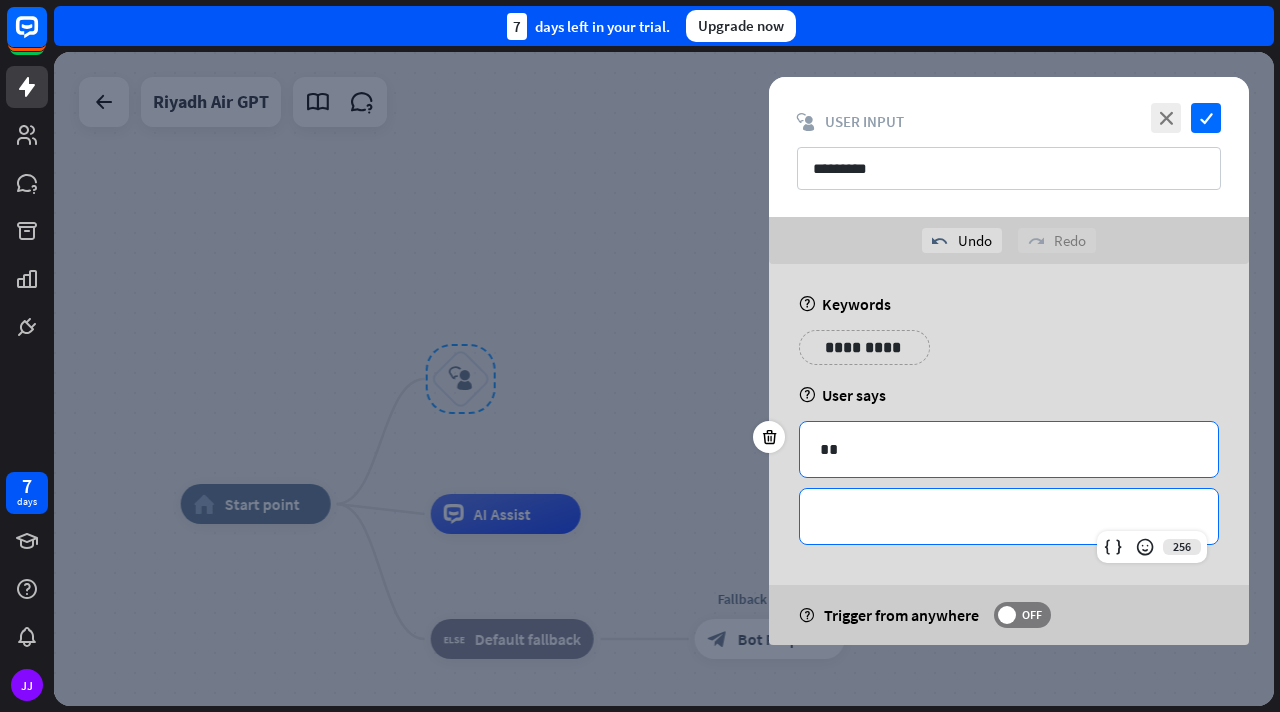 type 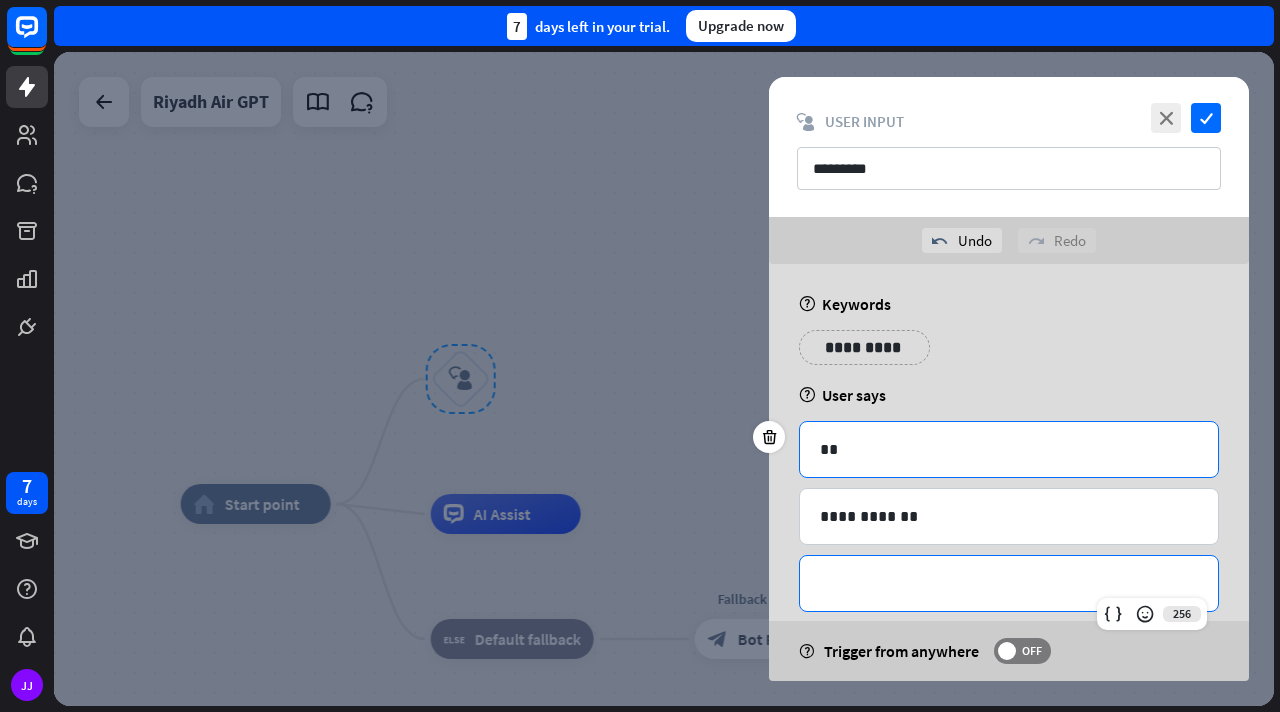 type 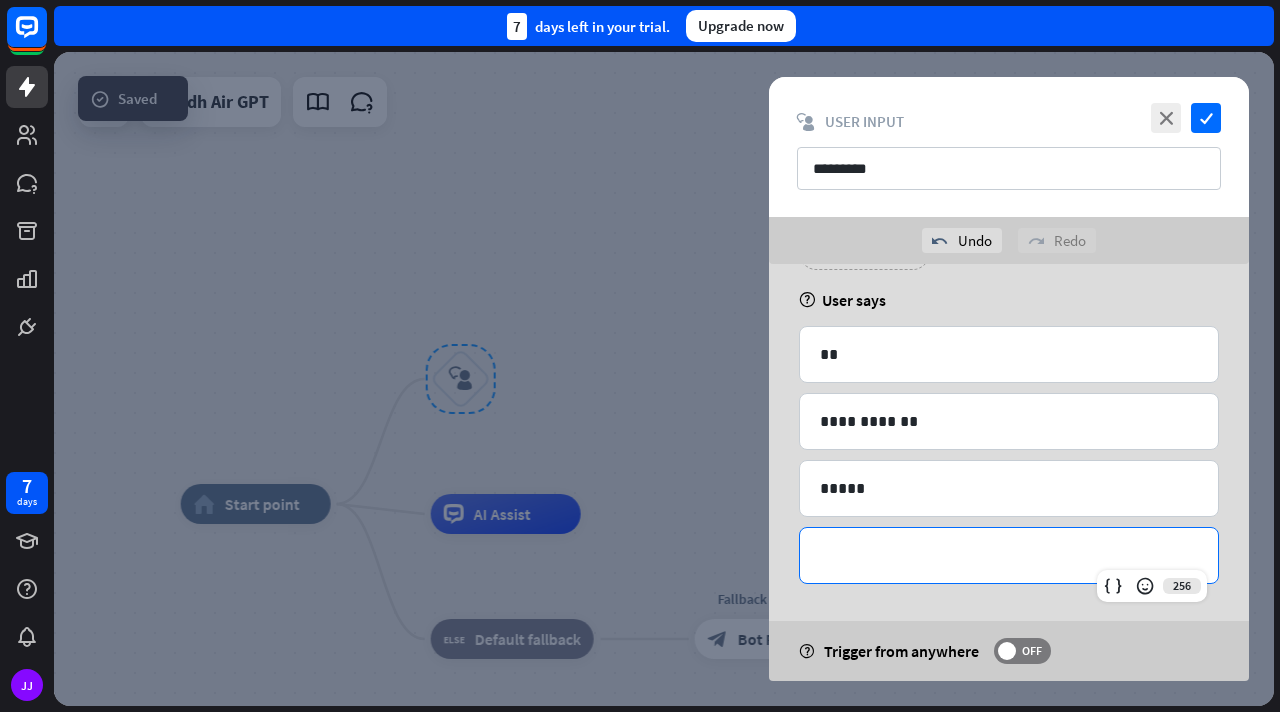 scroll, scrollTop: 98, scrollLeft: 0, axis: vertical 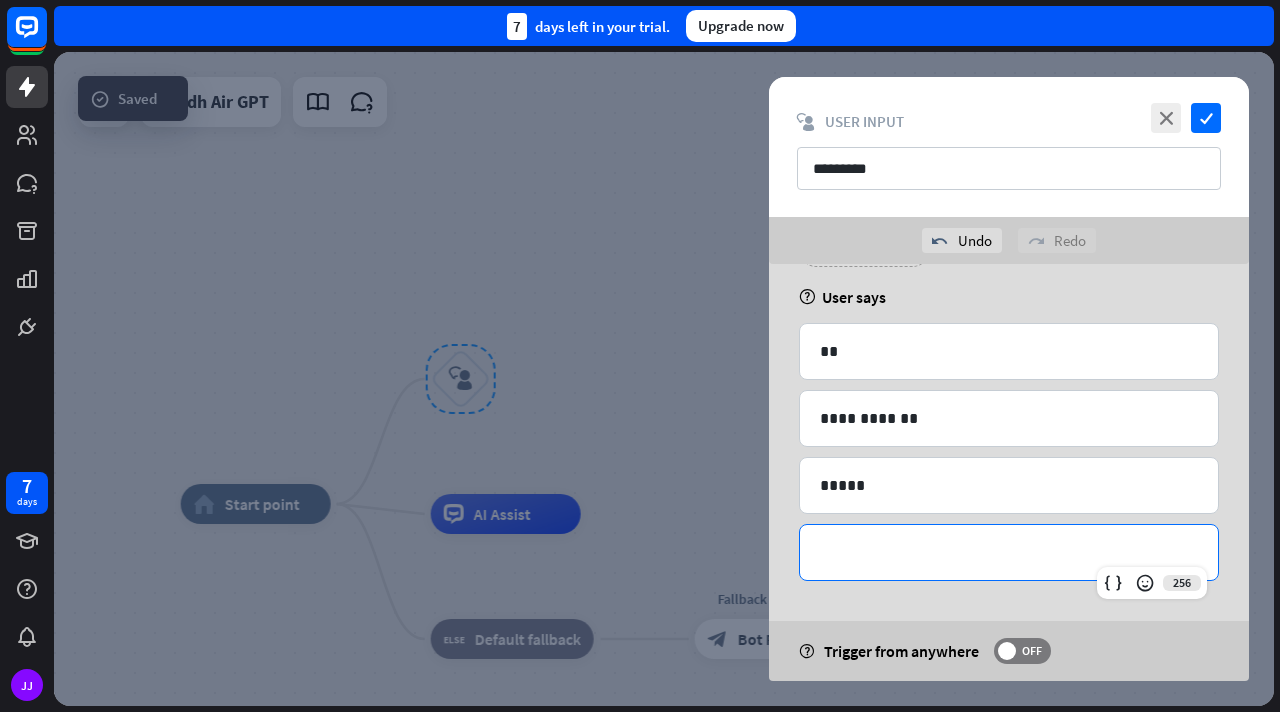 type 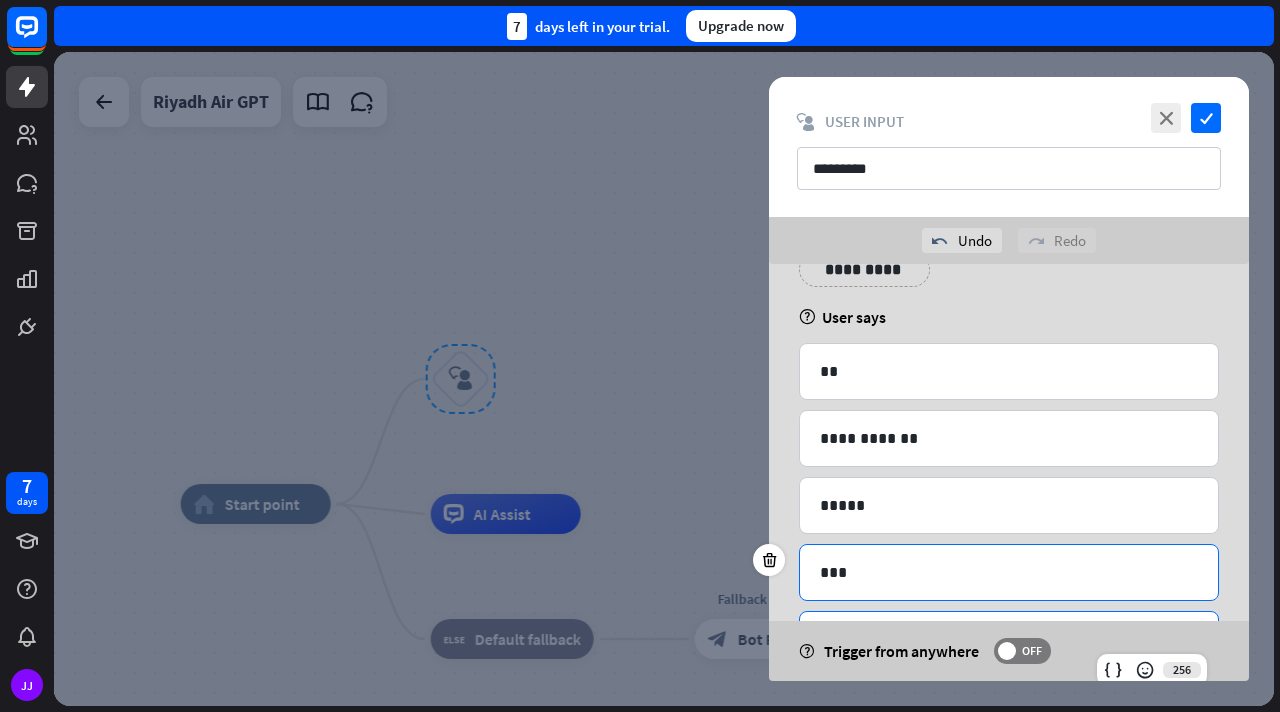 scroll, scrollTop: 165, scrollLeft: 0, axis: vertical 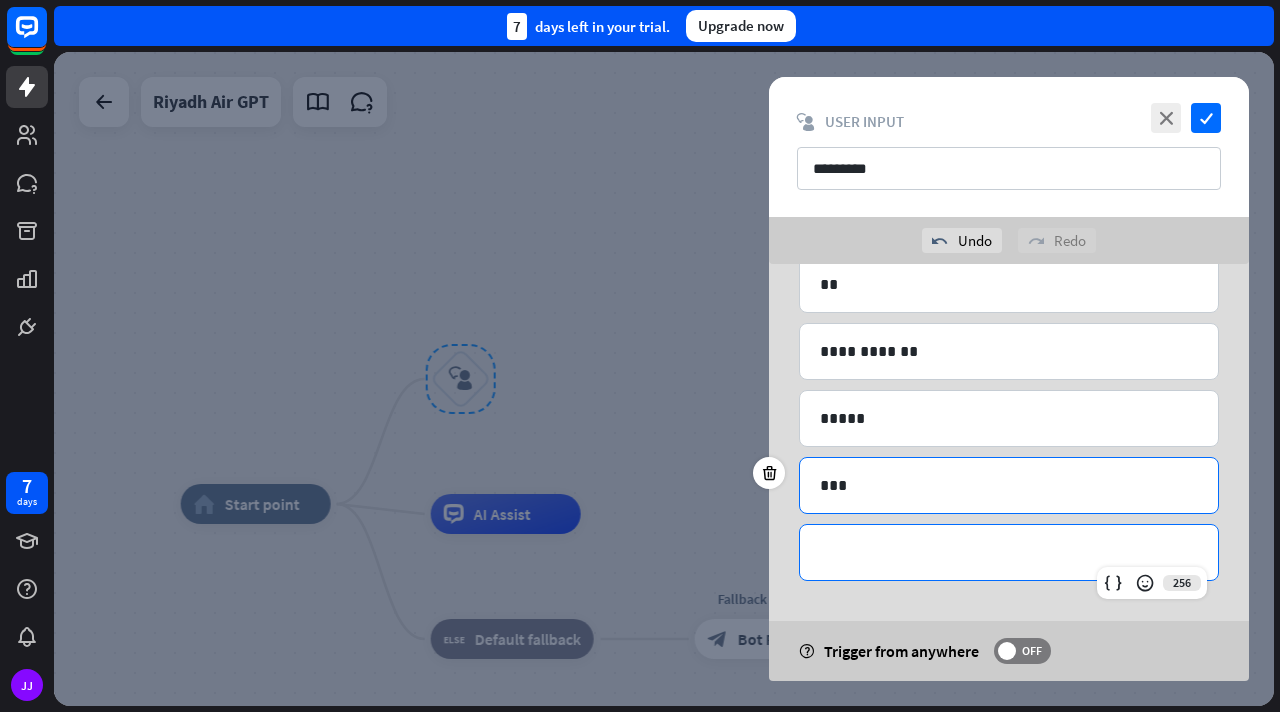type 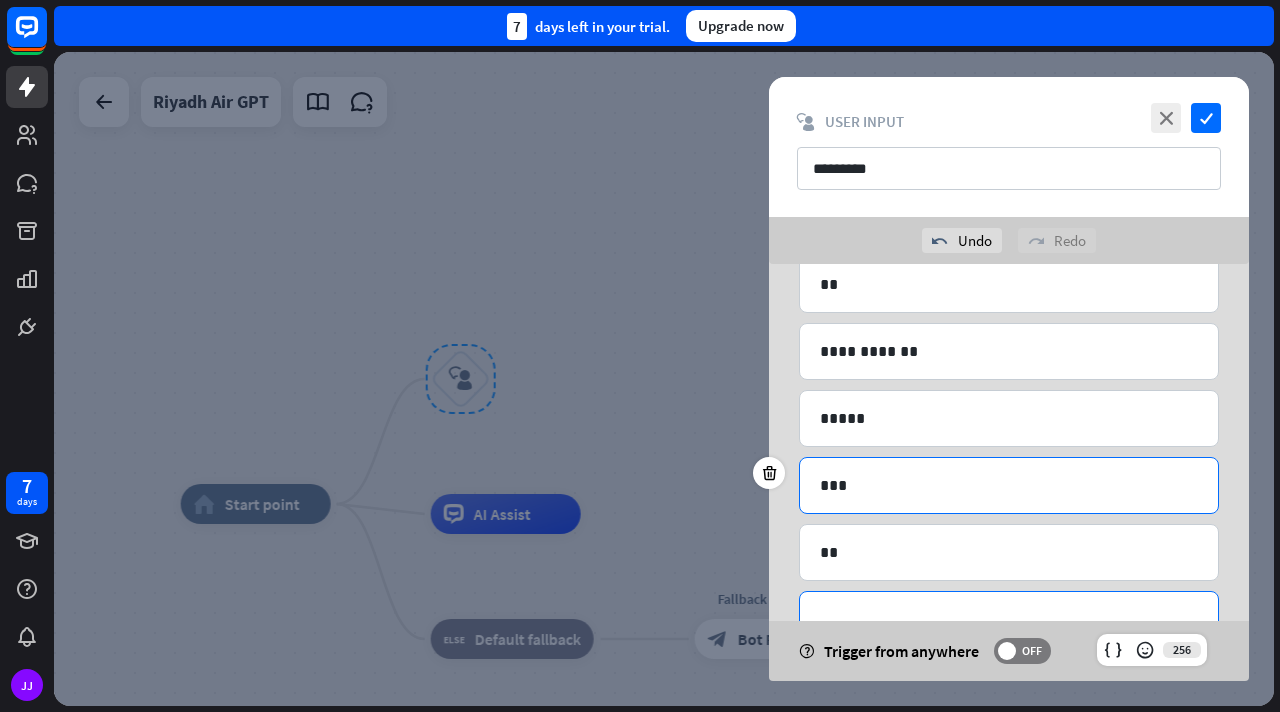 scroll, scrollTop: 0, scrollLeft: 0, axis: both 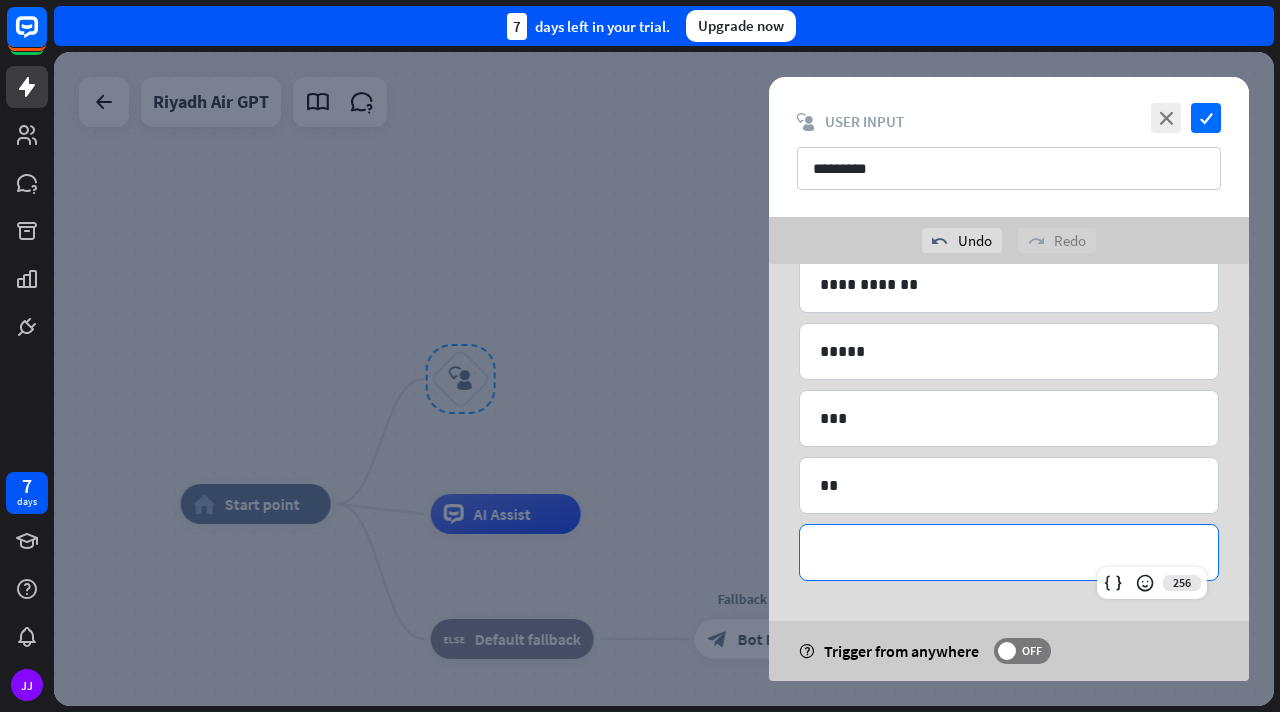 click on "**********" at bounding box center (1009, 552) 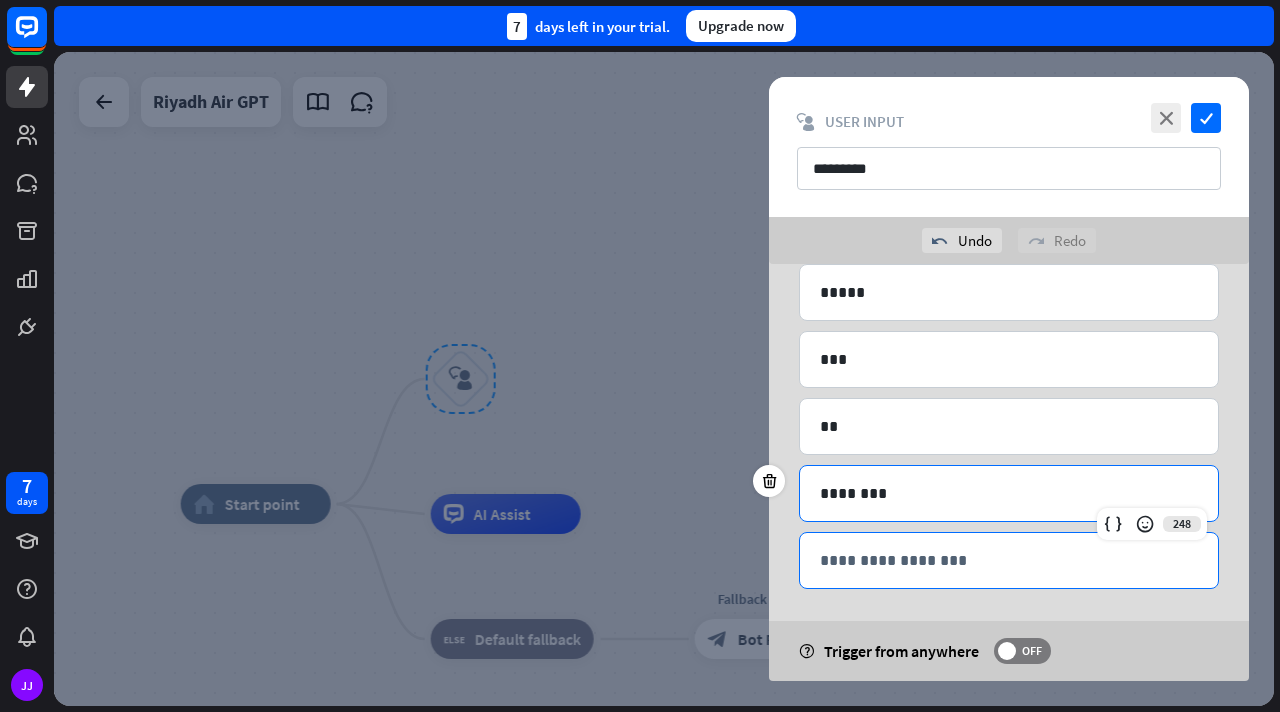 scroll, scrollTop: 299, scrollLeft: 0, axis: vertical 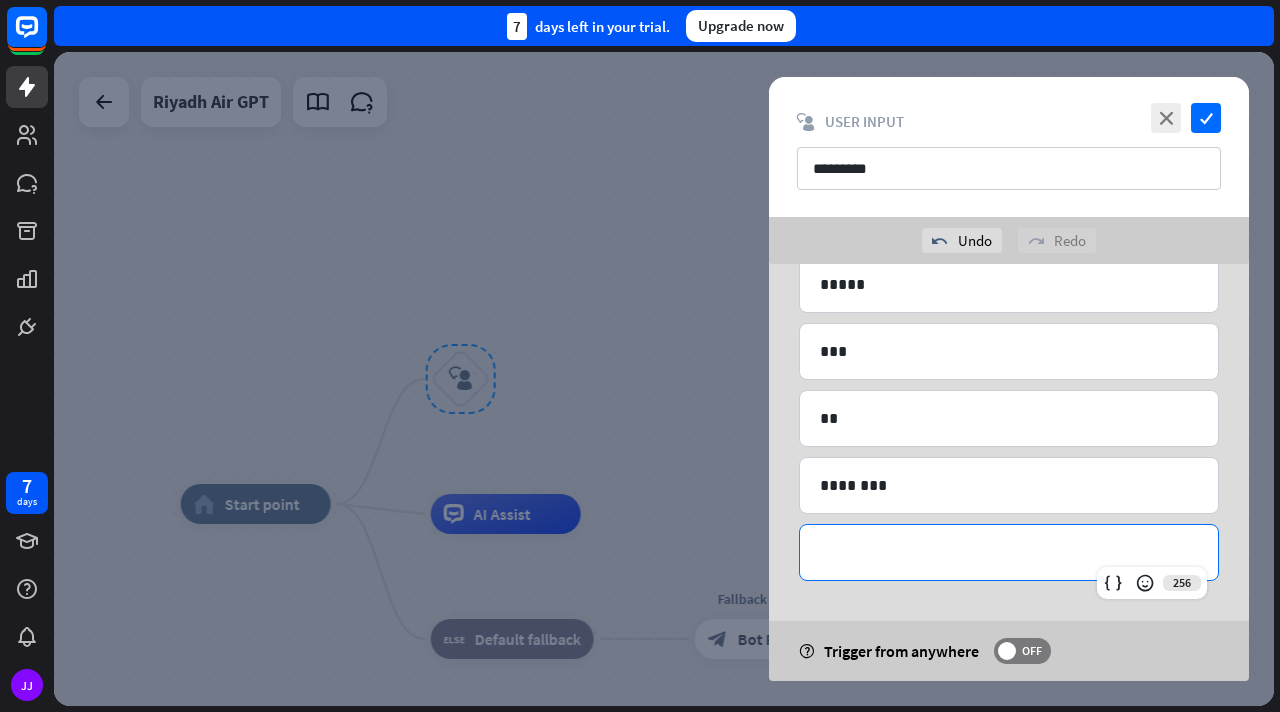 click on "**********" at bounding box center [1009, 552] 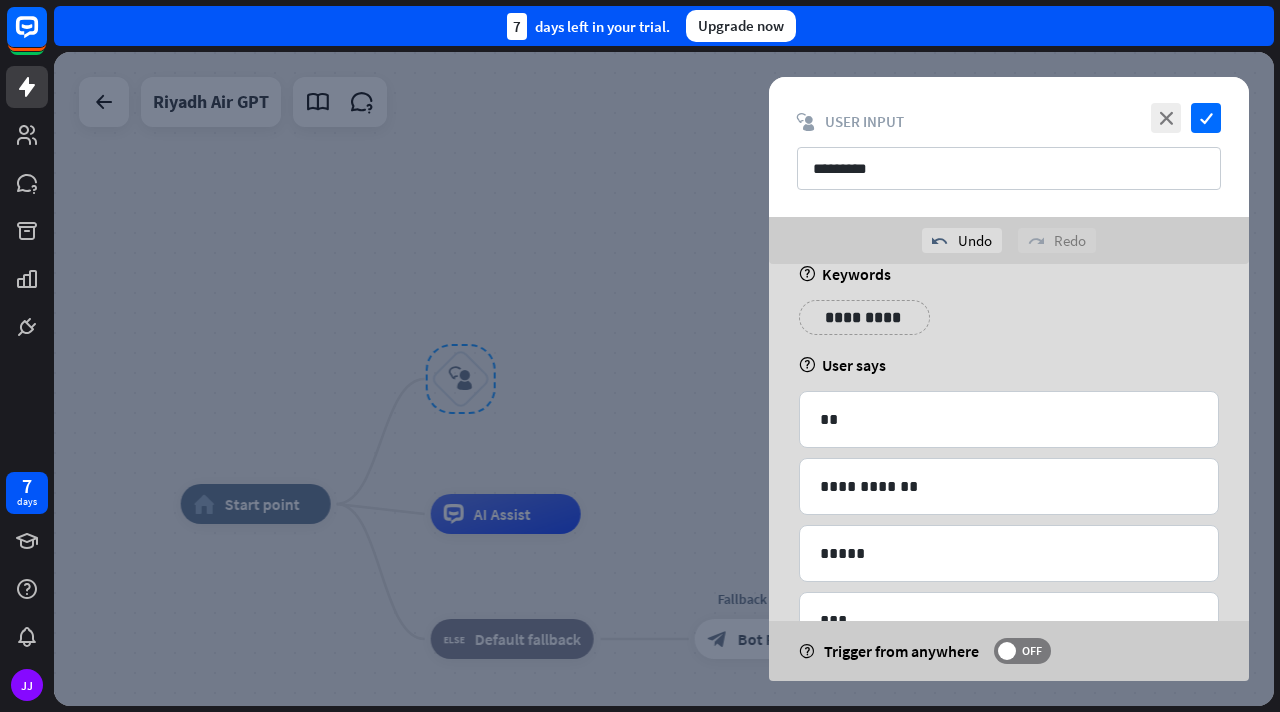 scroll, scrollTop: 366, scrollLeft: 0, axis: vertical 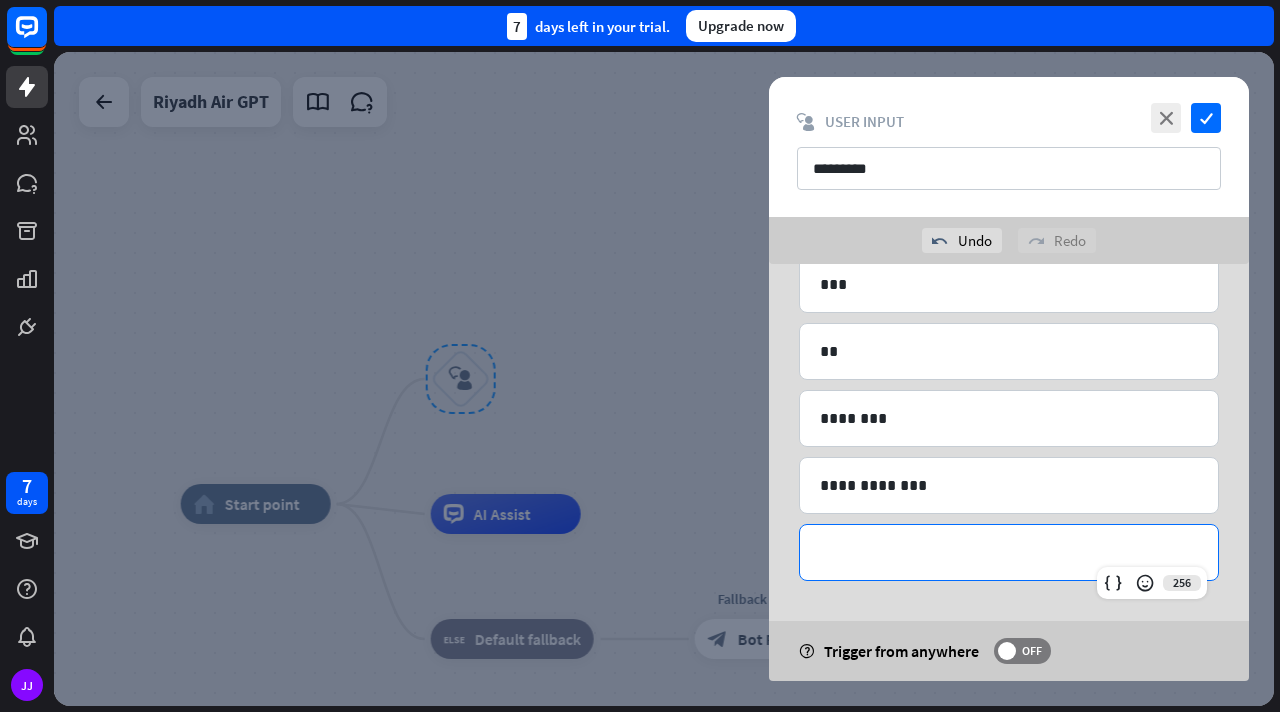 click on "**********" at bounding box center [1009, 552] 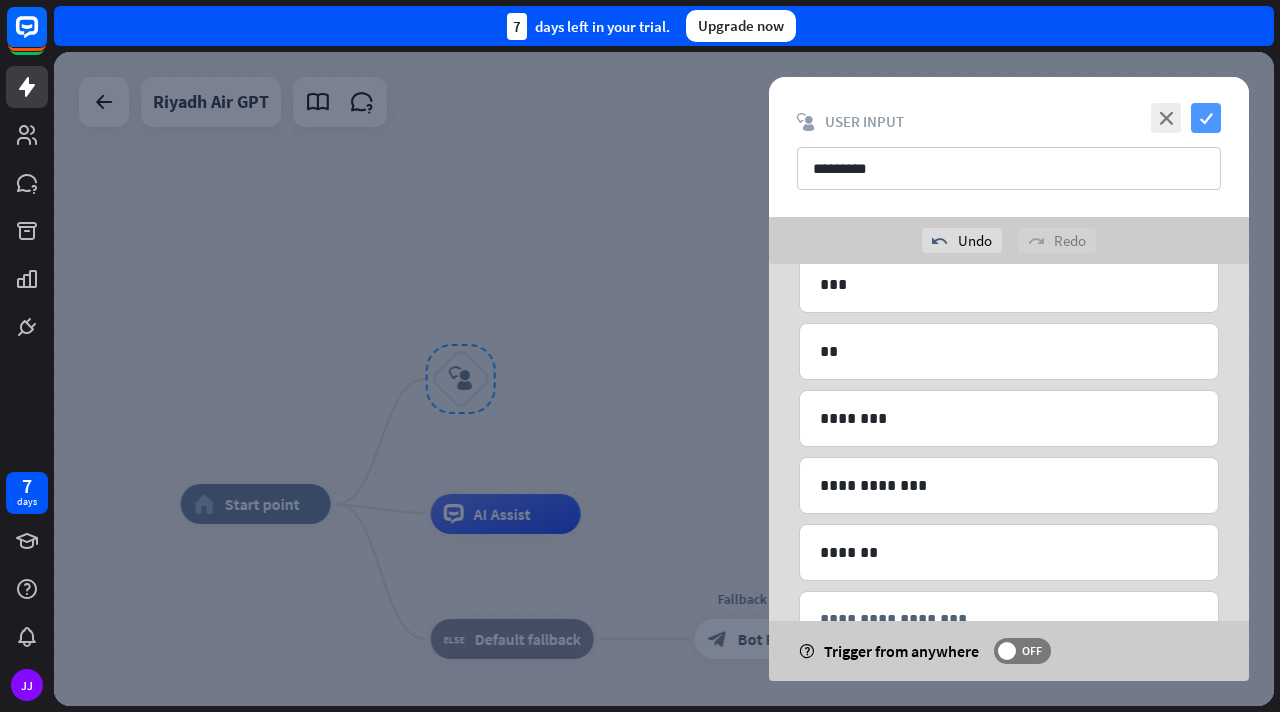 click on "check" at bounding box center (1206, 118) 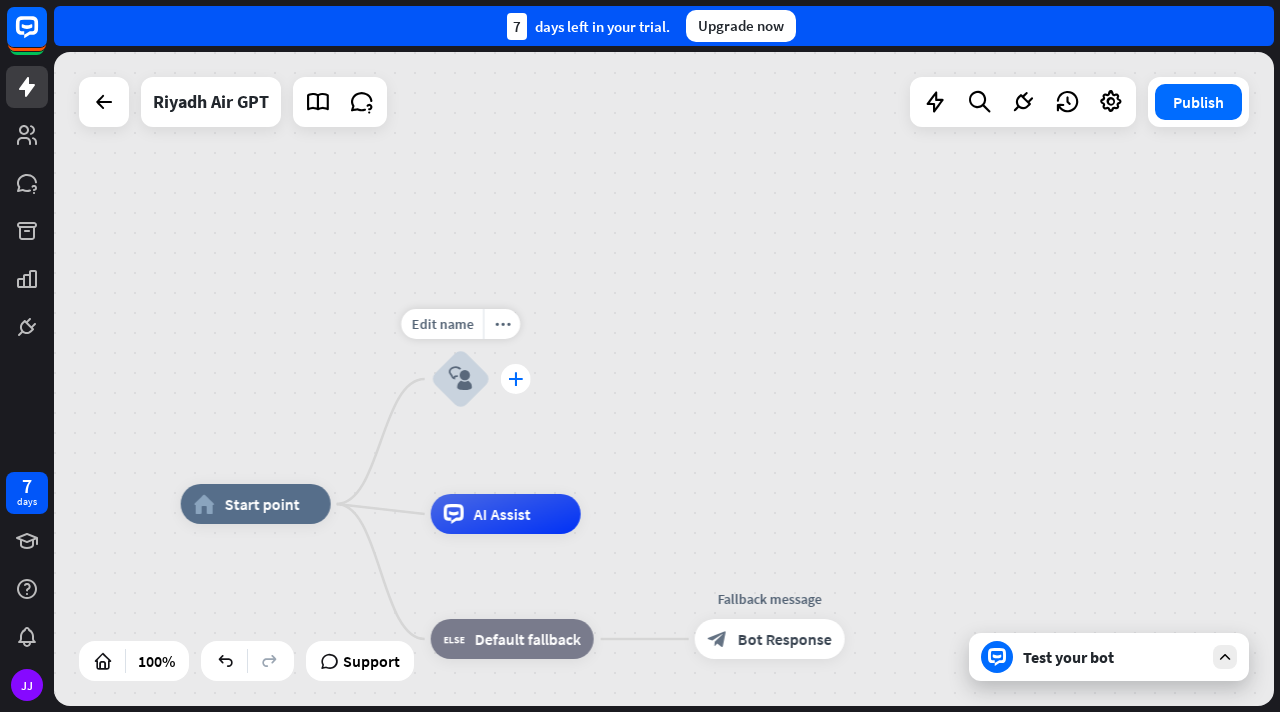 click on "plus" at bounding box center [516, 379] 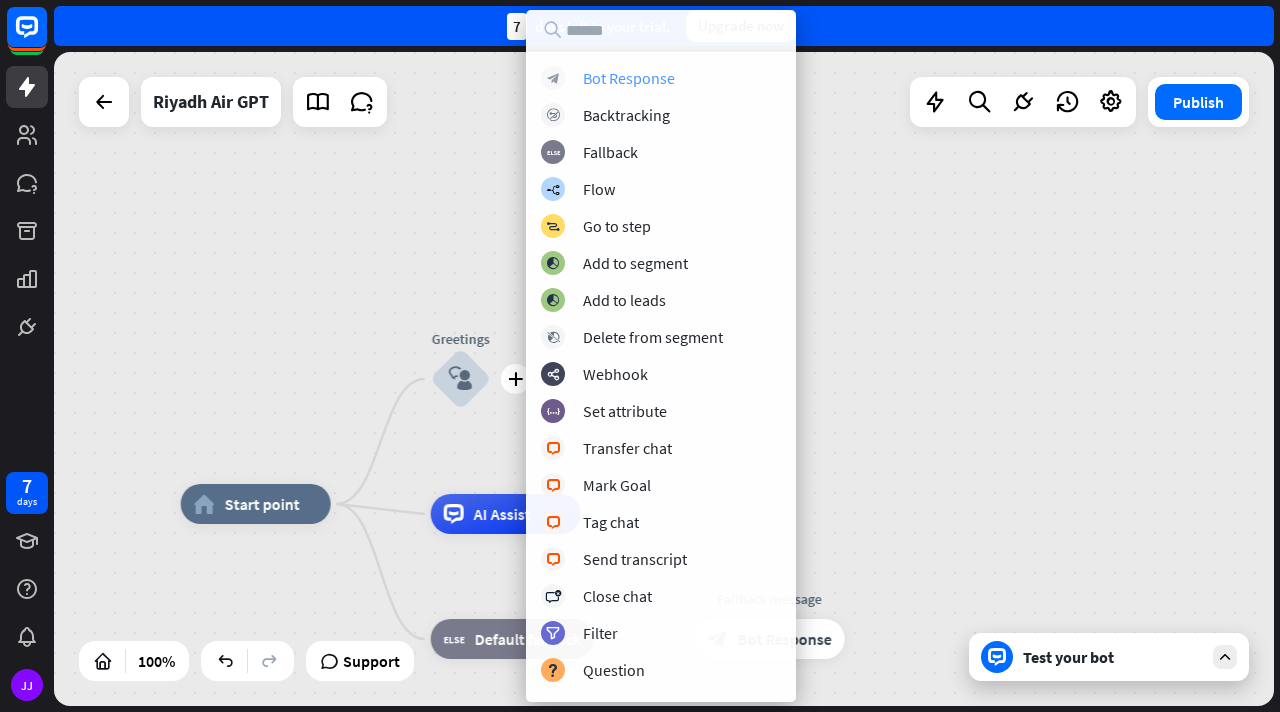 click on "Bot Response" at bounding box center (629, 78) 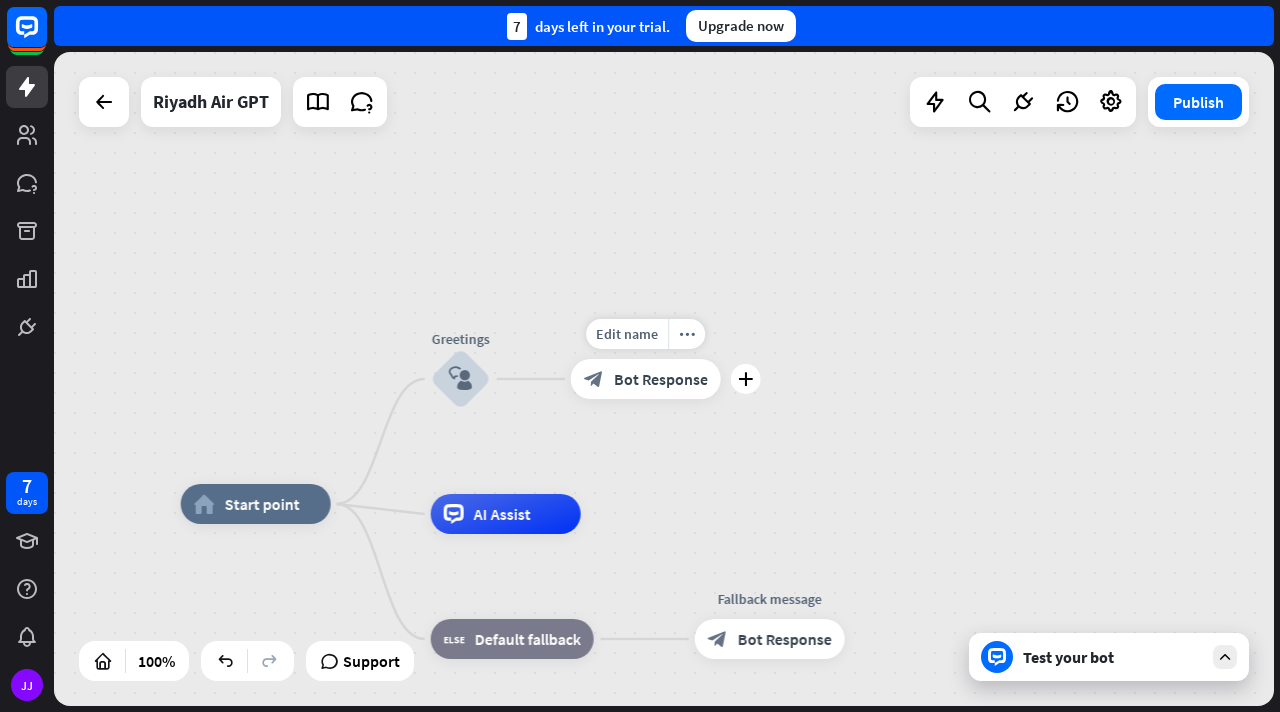 click on "Bot Response" at bounding box center [661, 379] 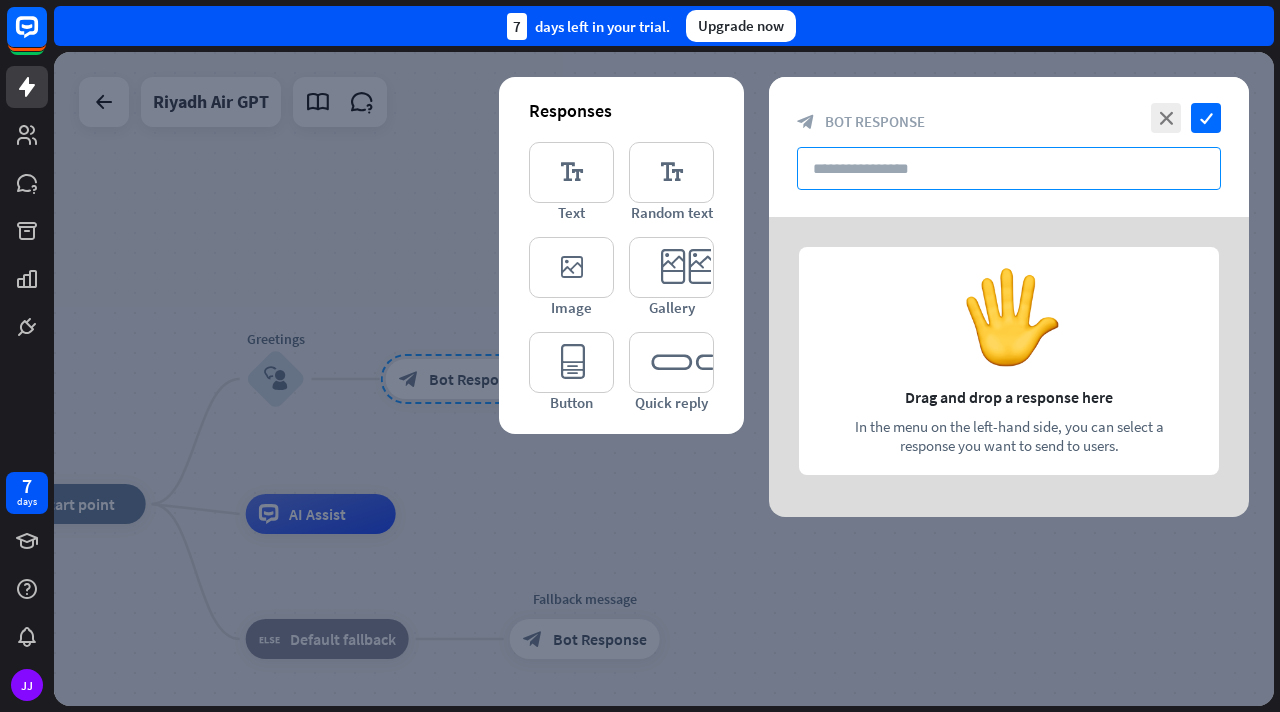 click at bounding box center [1009, 168] 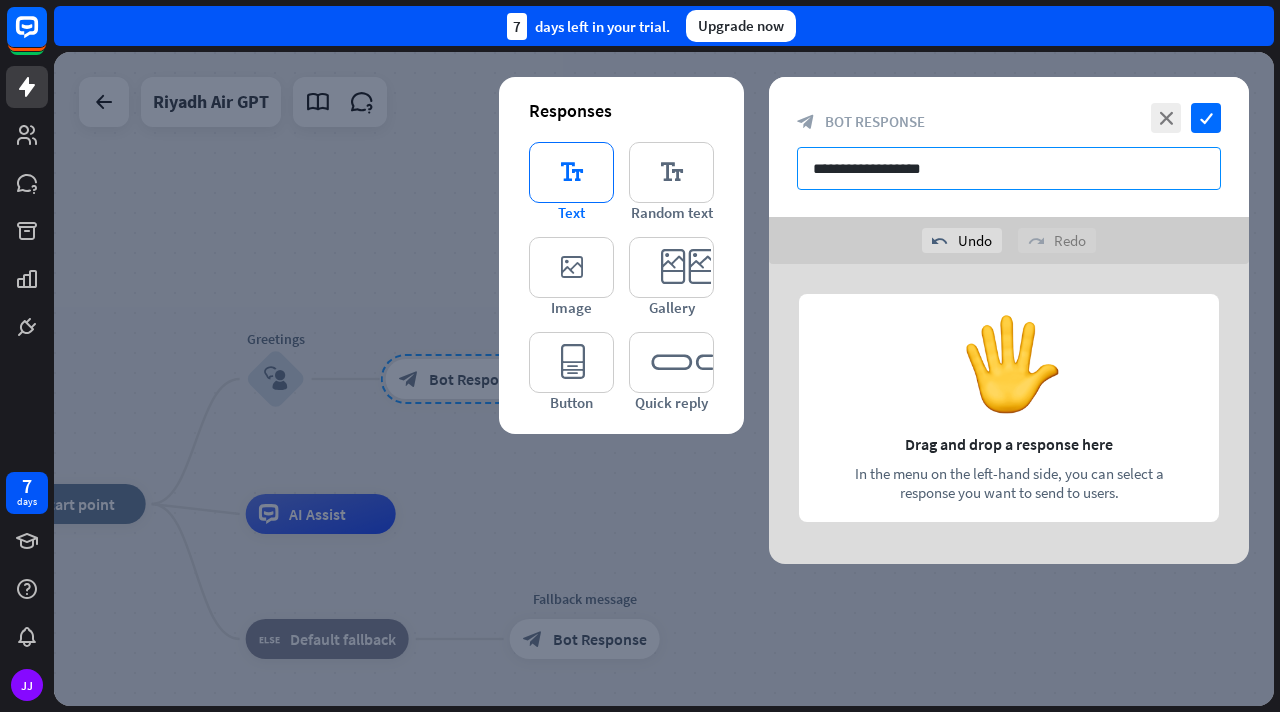 type on "**********" 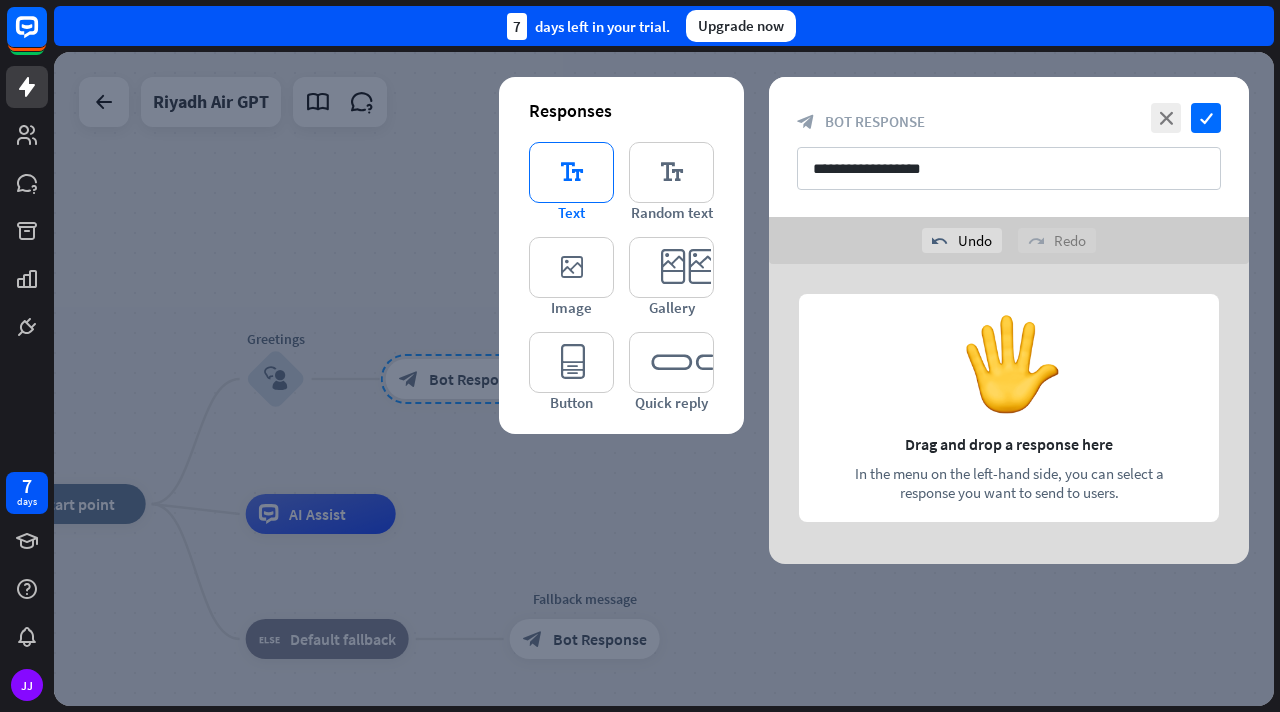 click on "editor_text" at bounding box center (571, 172) 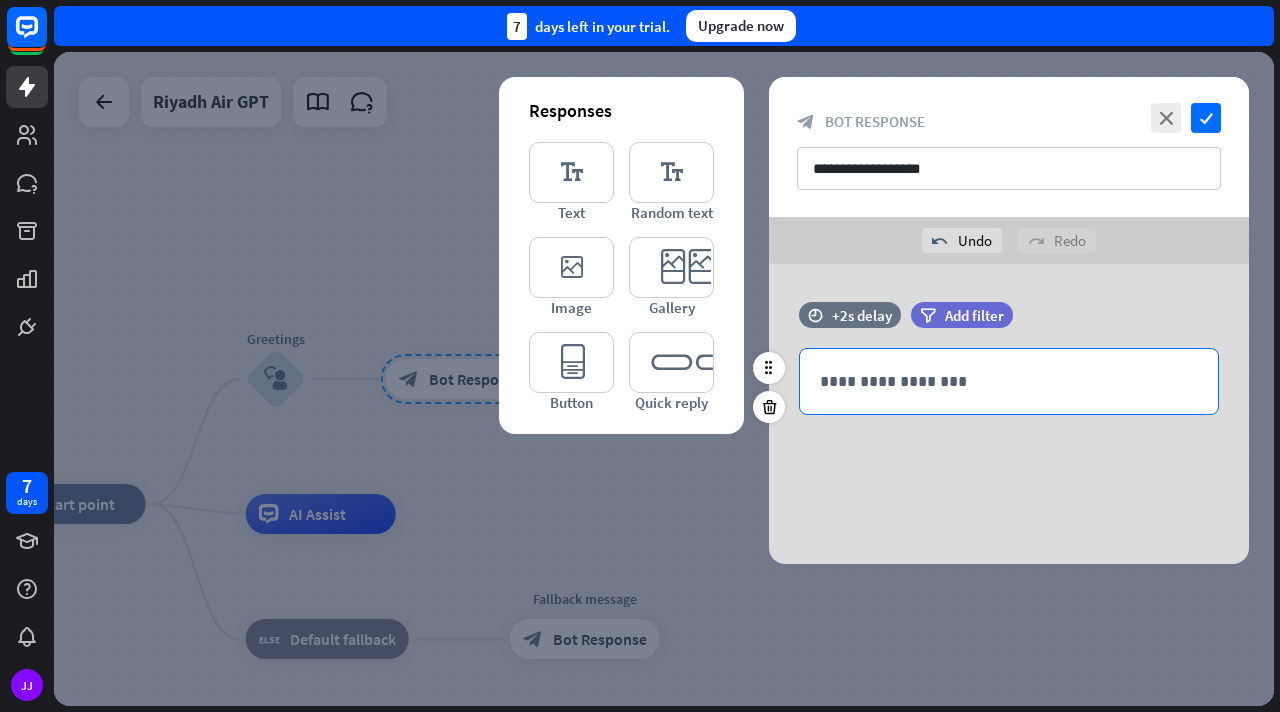 click on "**********" at bounding box center [1009, 381] 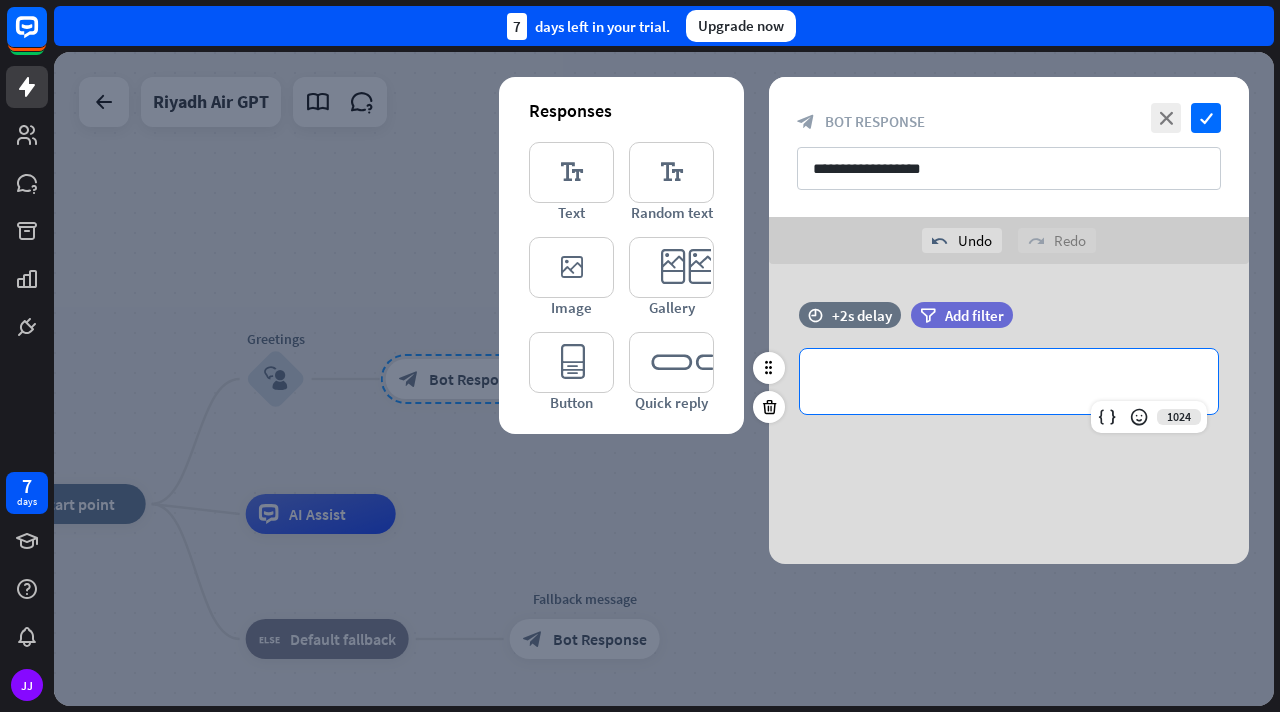 type 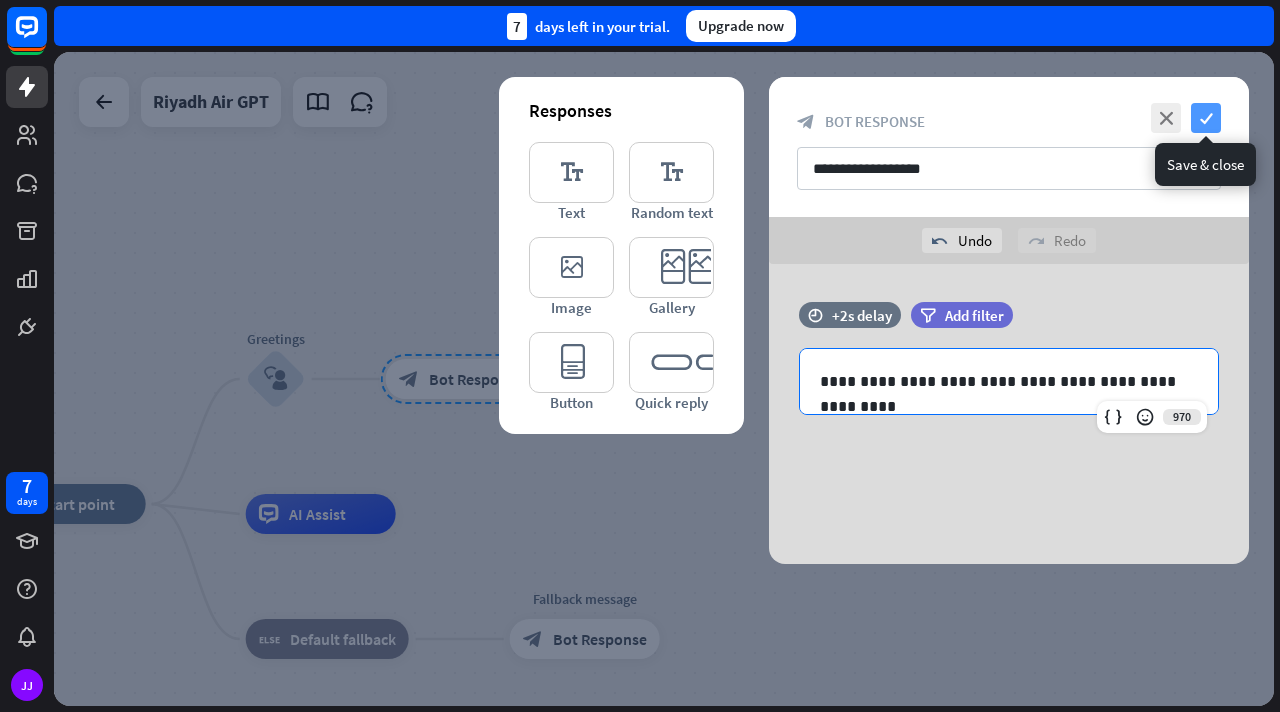 click on "check" at bounding box center [1206, 118] 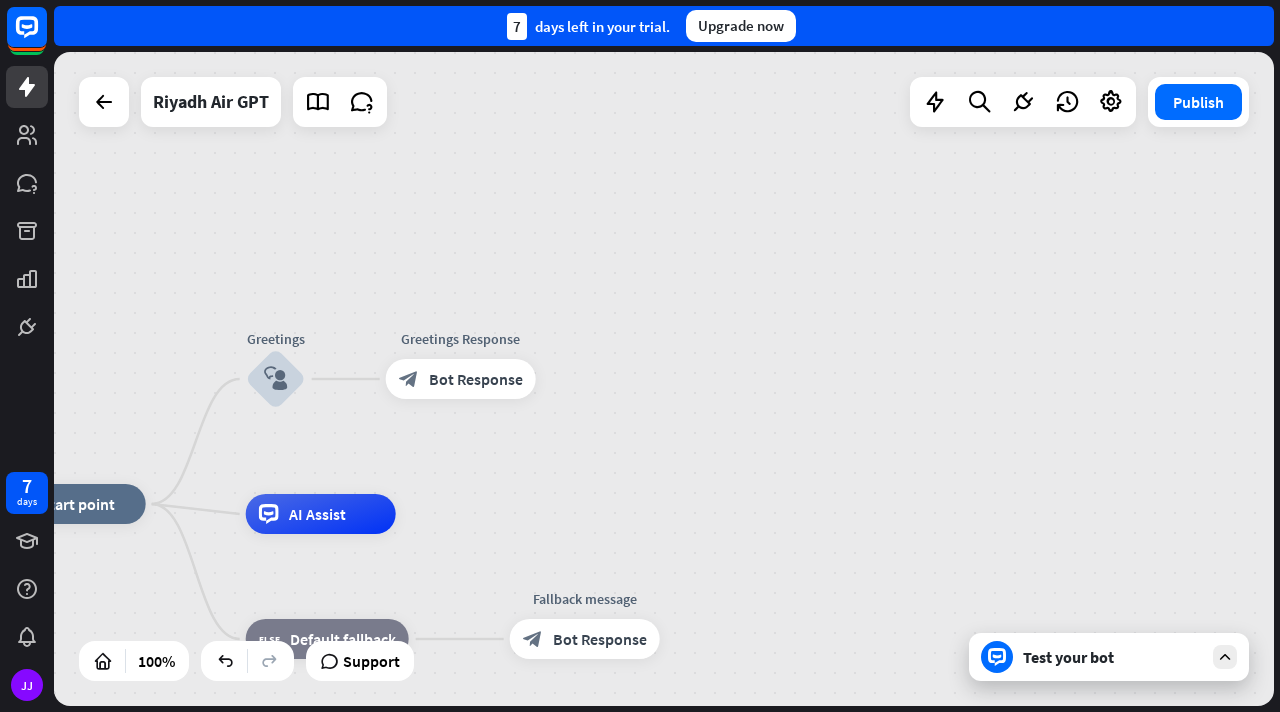 click at bounding box center [1225, 657] 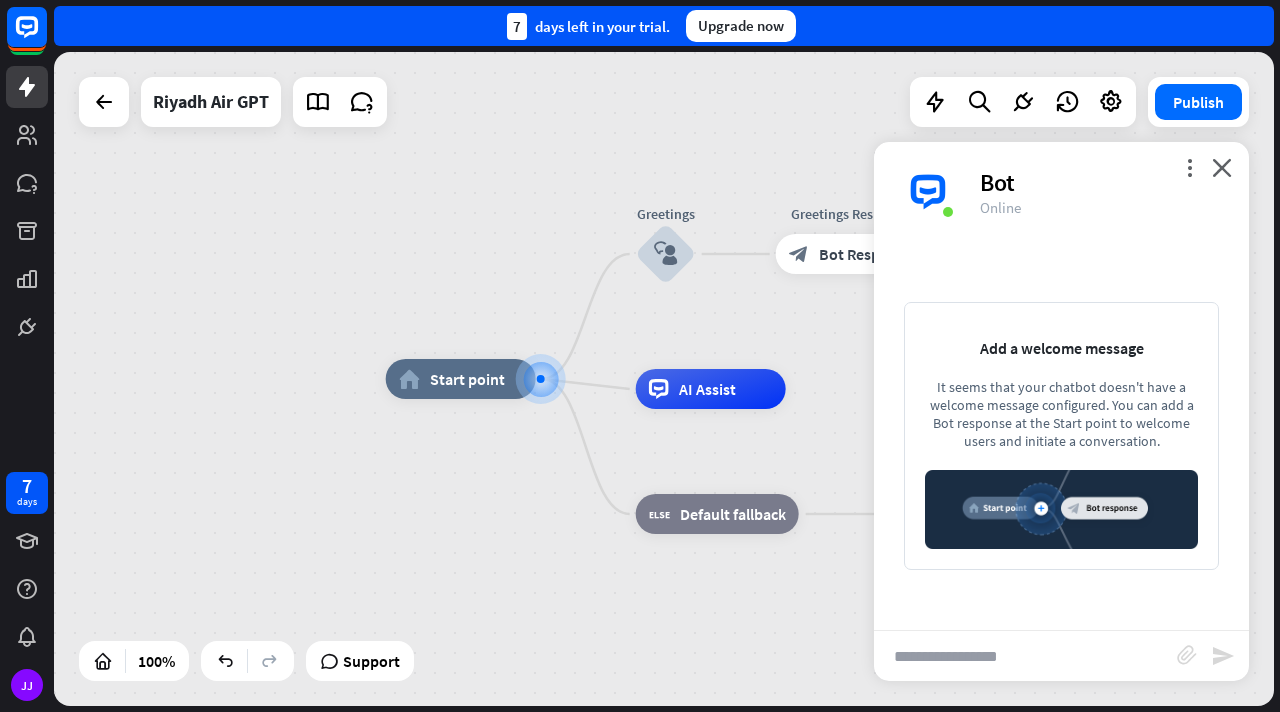 click at bounding box center [1025, 656] 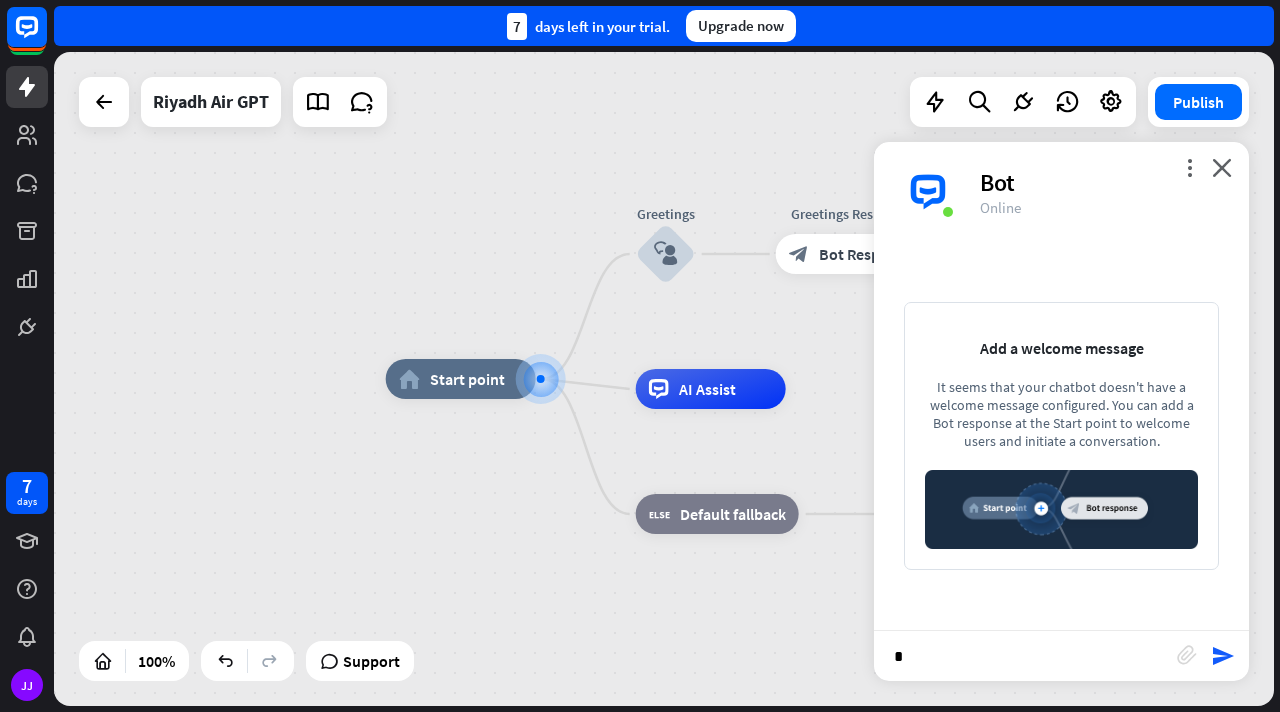 type on "**" 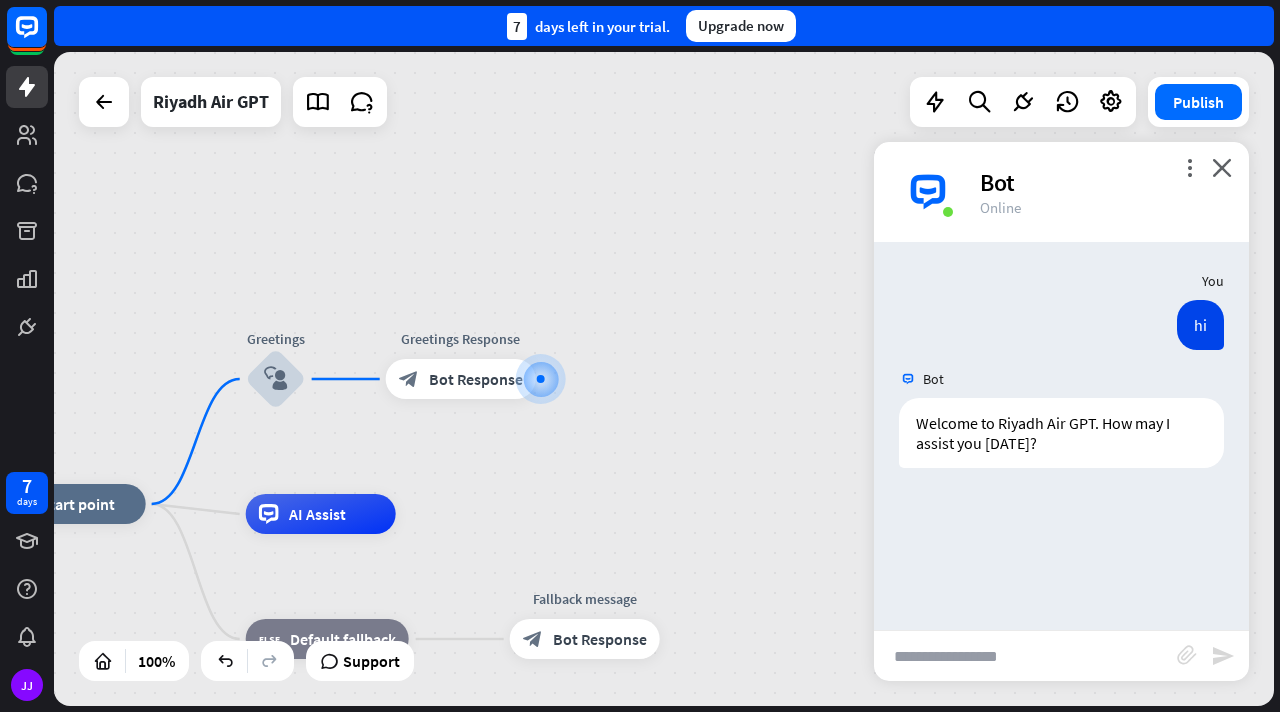 click at bounding box center (1025, 656) 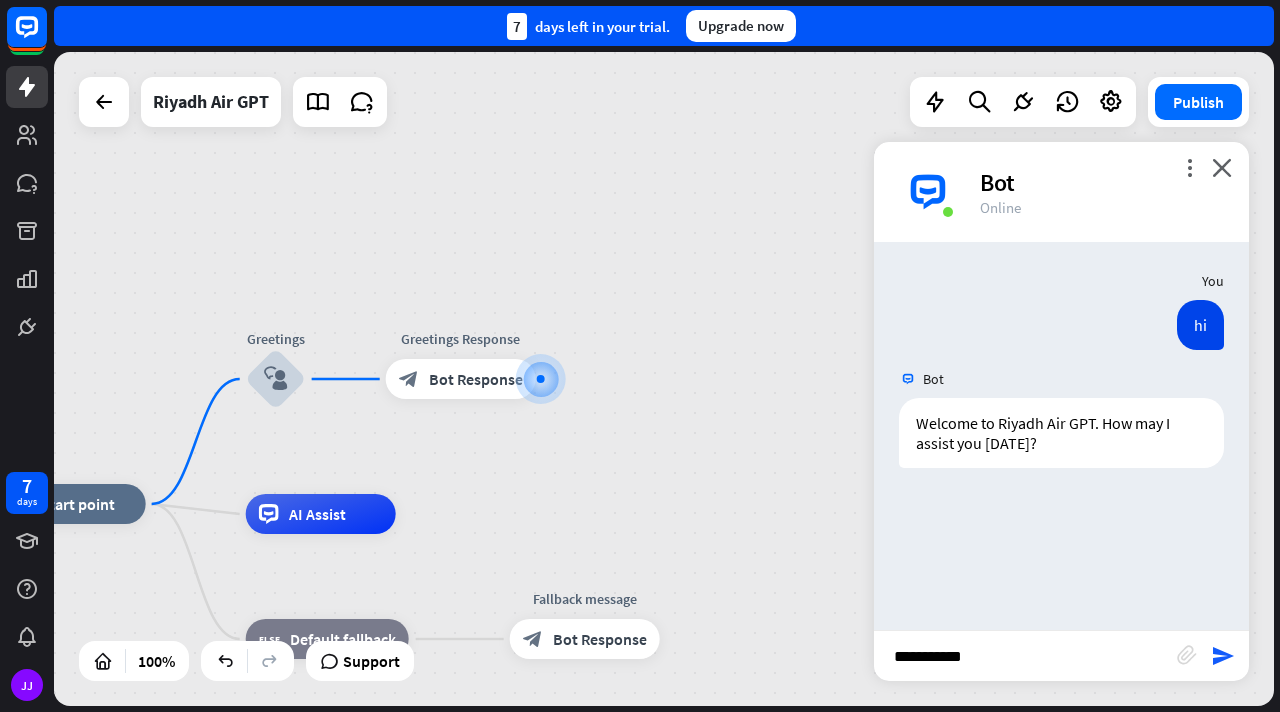 type on "**********" 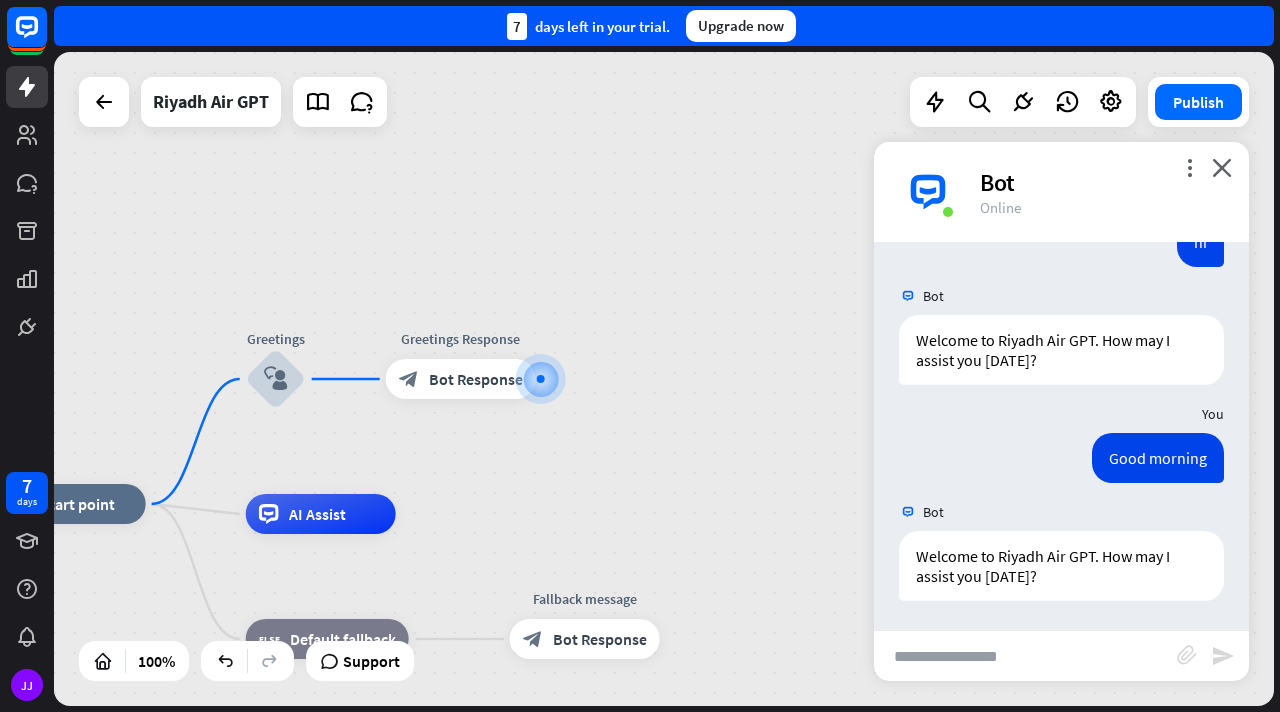 scroll, scrollTop: 84, scrollLeft: 0, axis: vertical 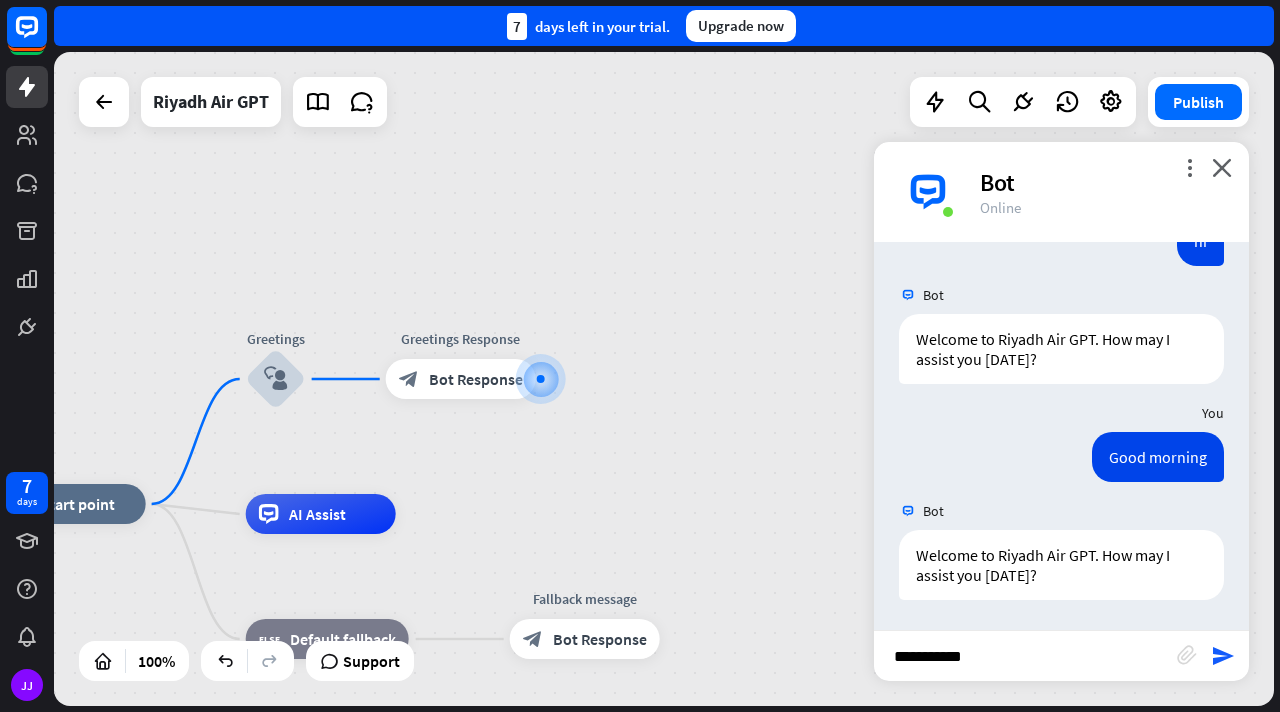 type on "**********" 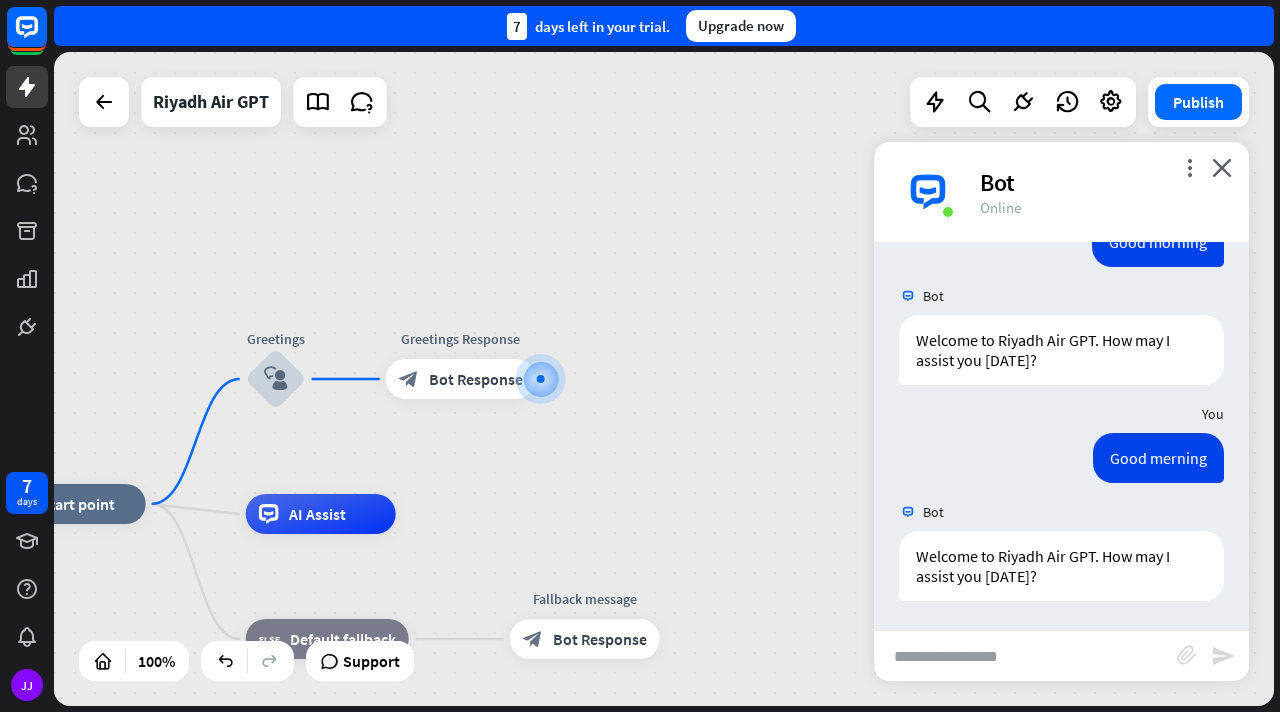 scroll, scrollTop: 300, scrollLeft: 0, axis: vertical 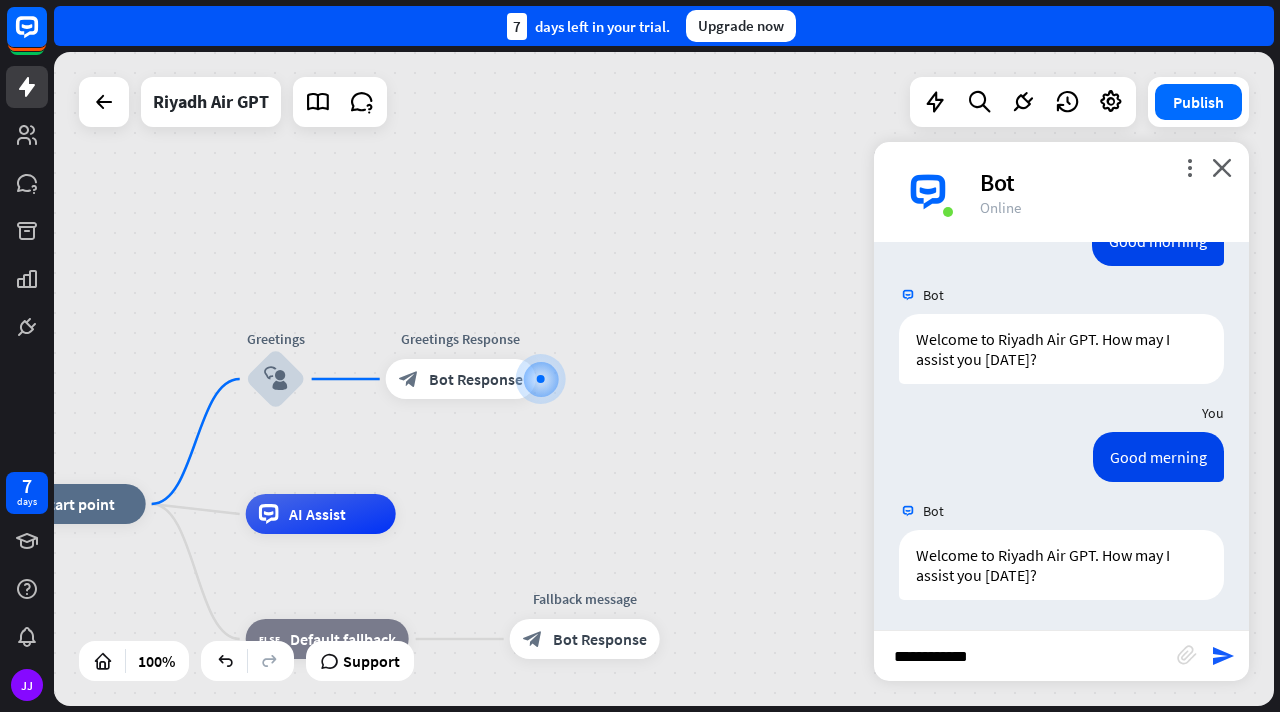type on "**********" 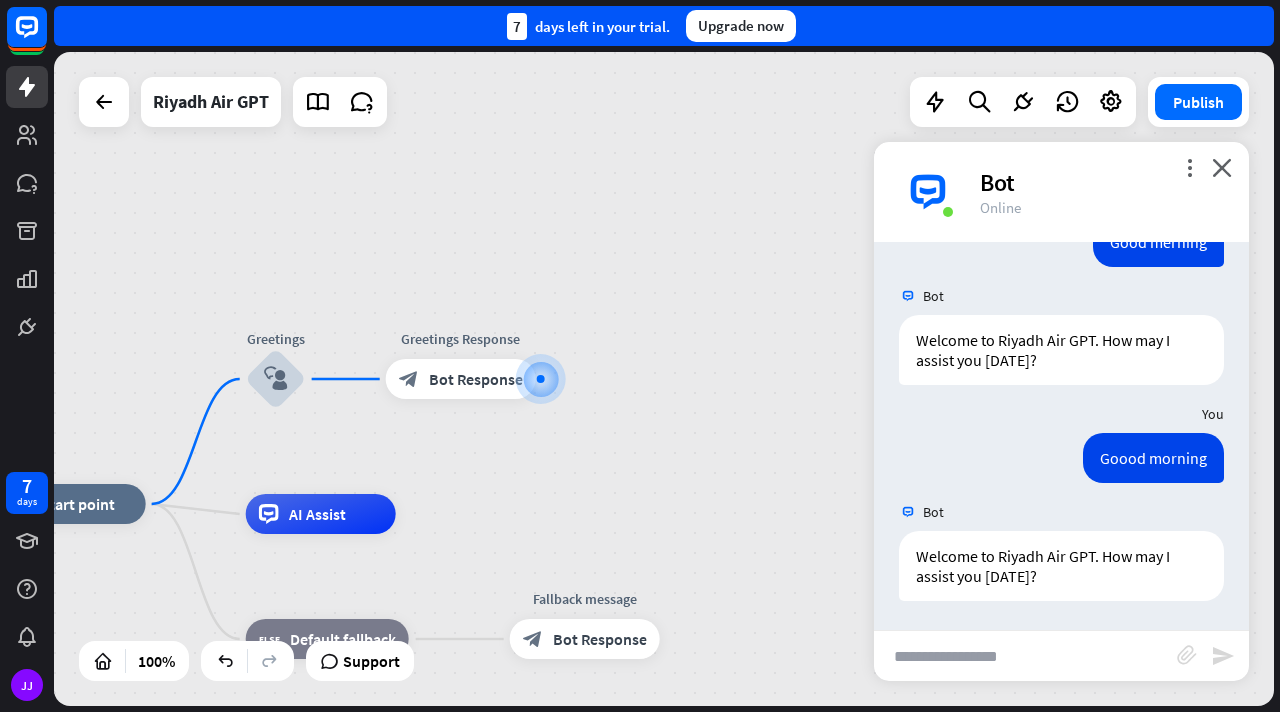 scroll, scrollTop: 516, scrollLeft: 0, axis: vertical 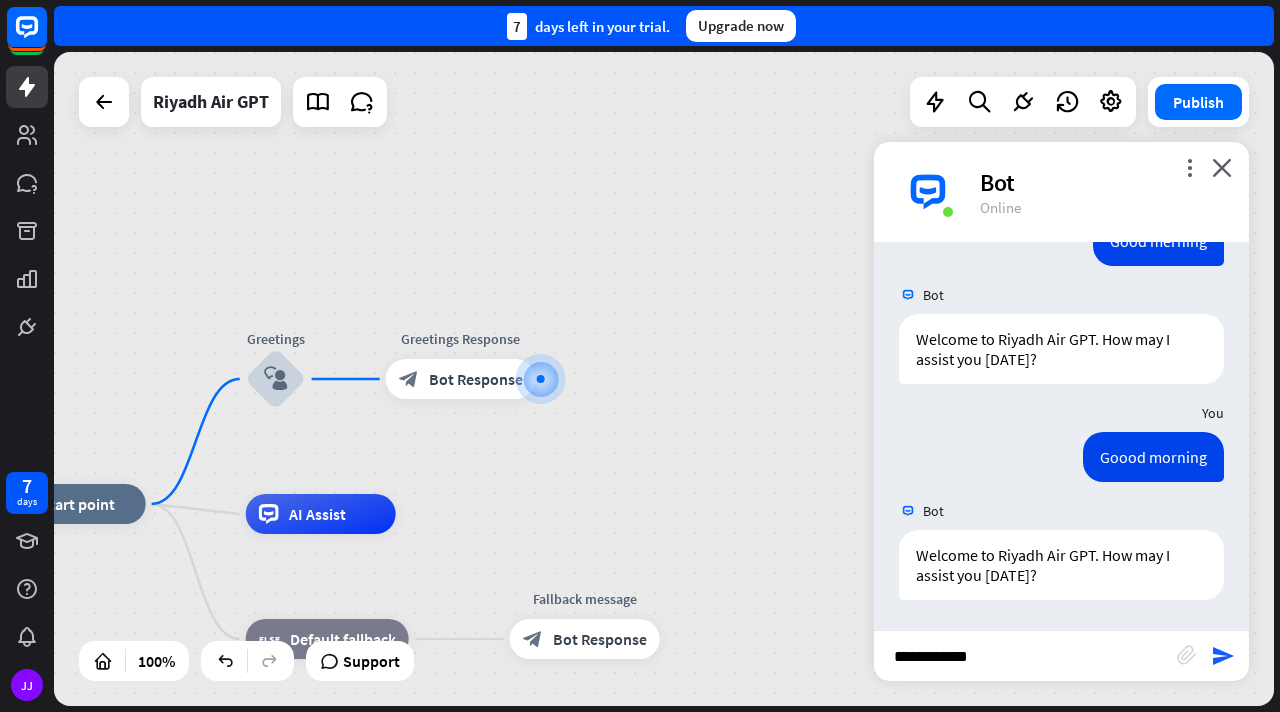 type on "**********" 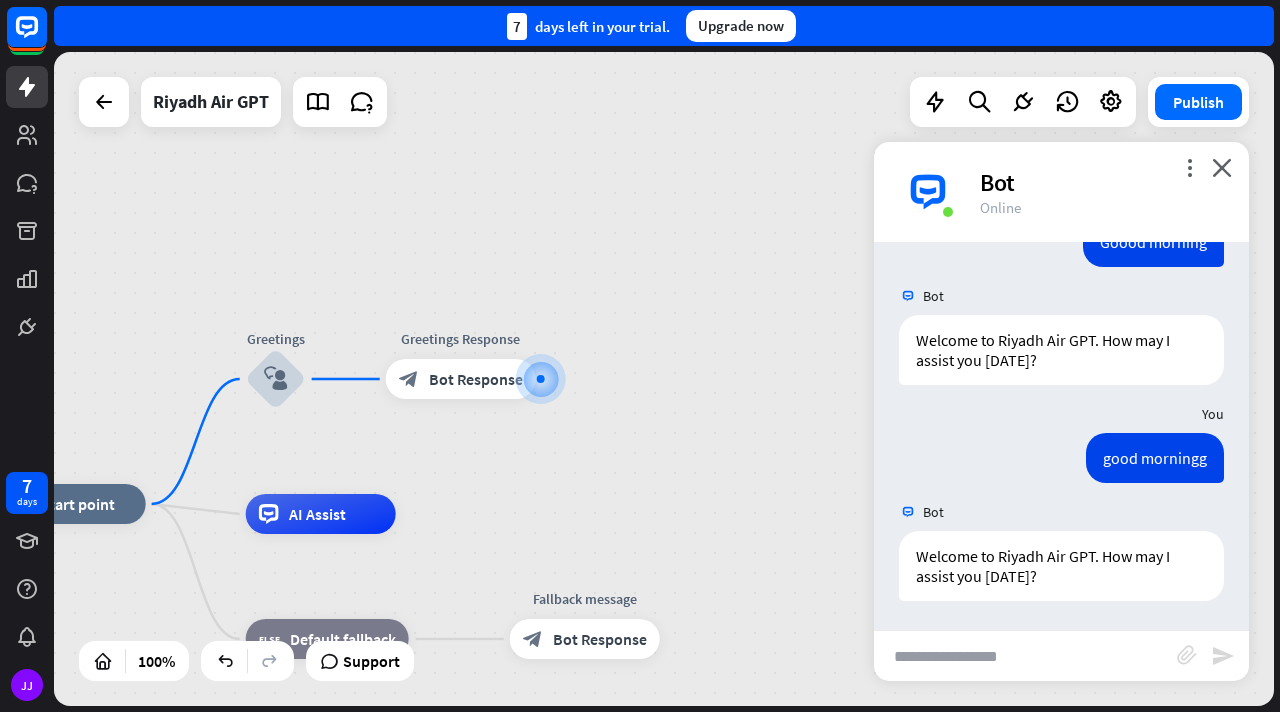 scroll, scrollTop: 732, scrollLeft: 0, axis: vertical 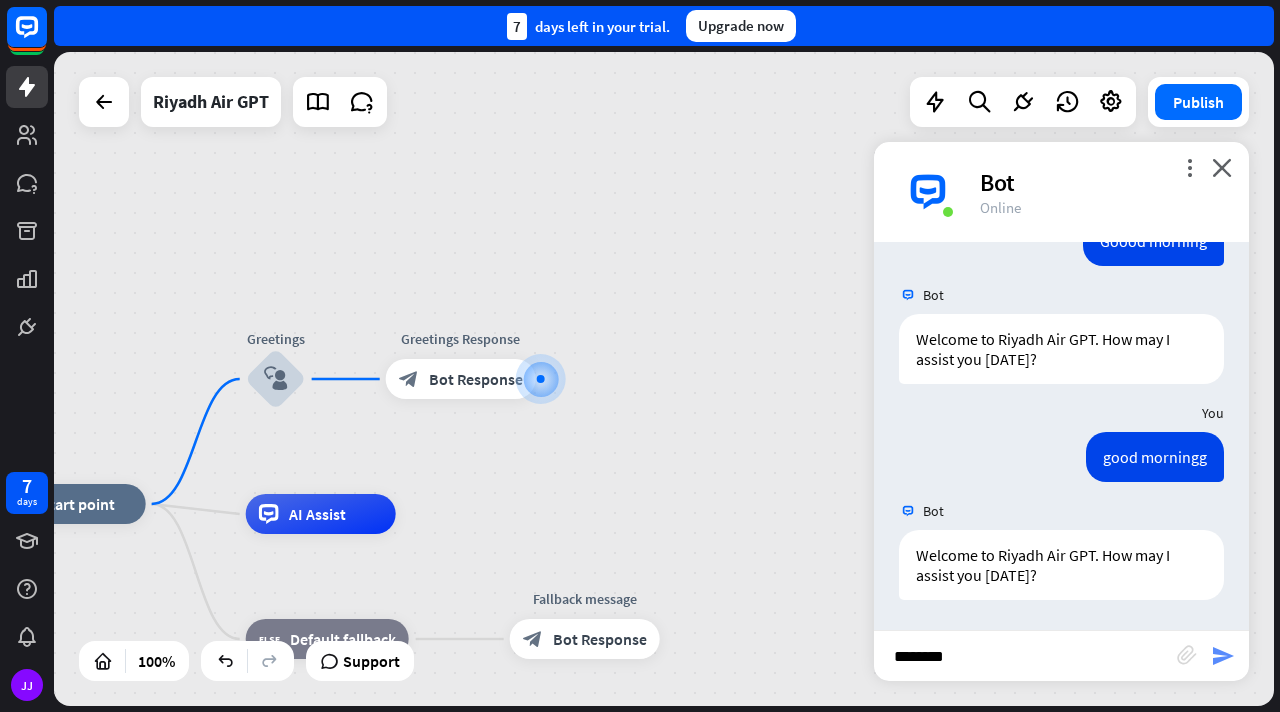 type on "********" 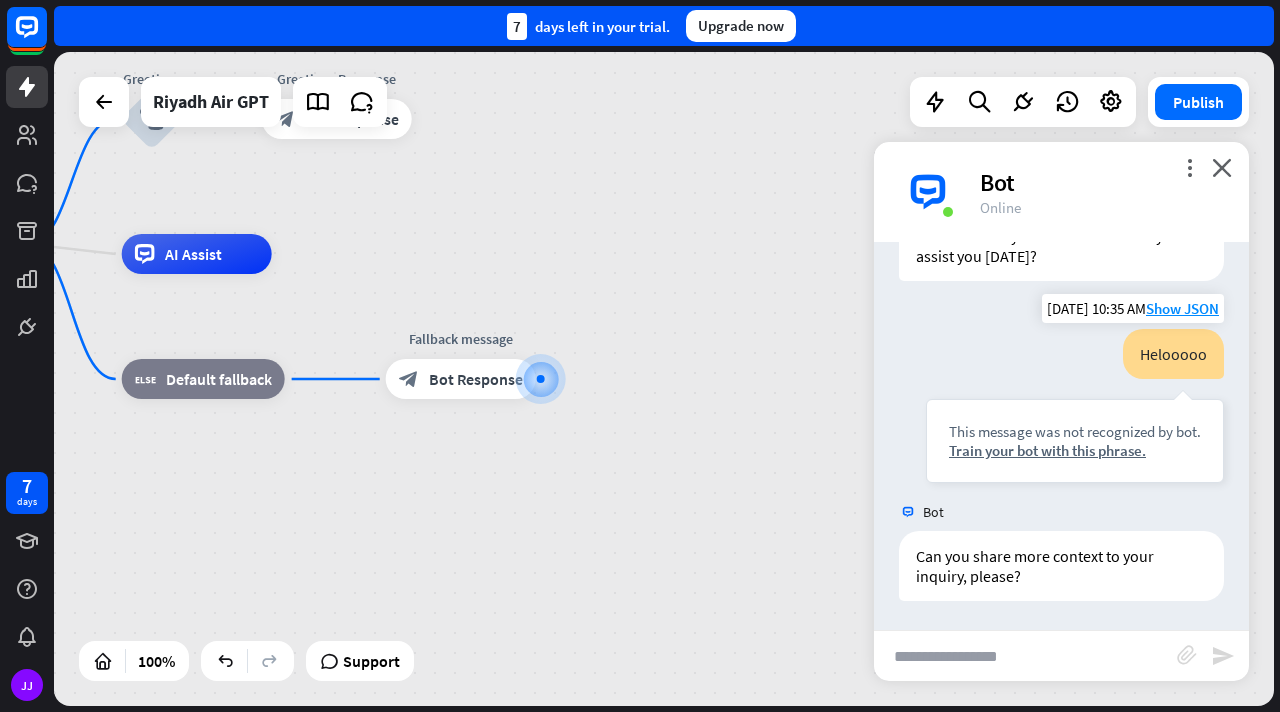 scroll, scrollTop: 1052, scrollLeft: 0, axis: vertical 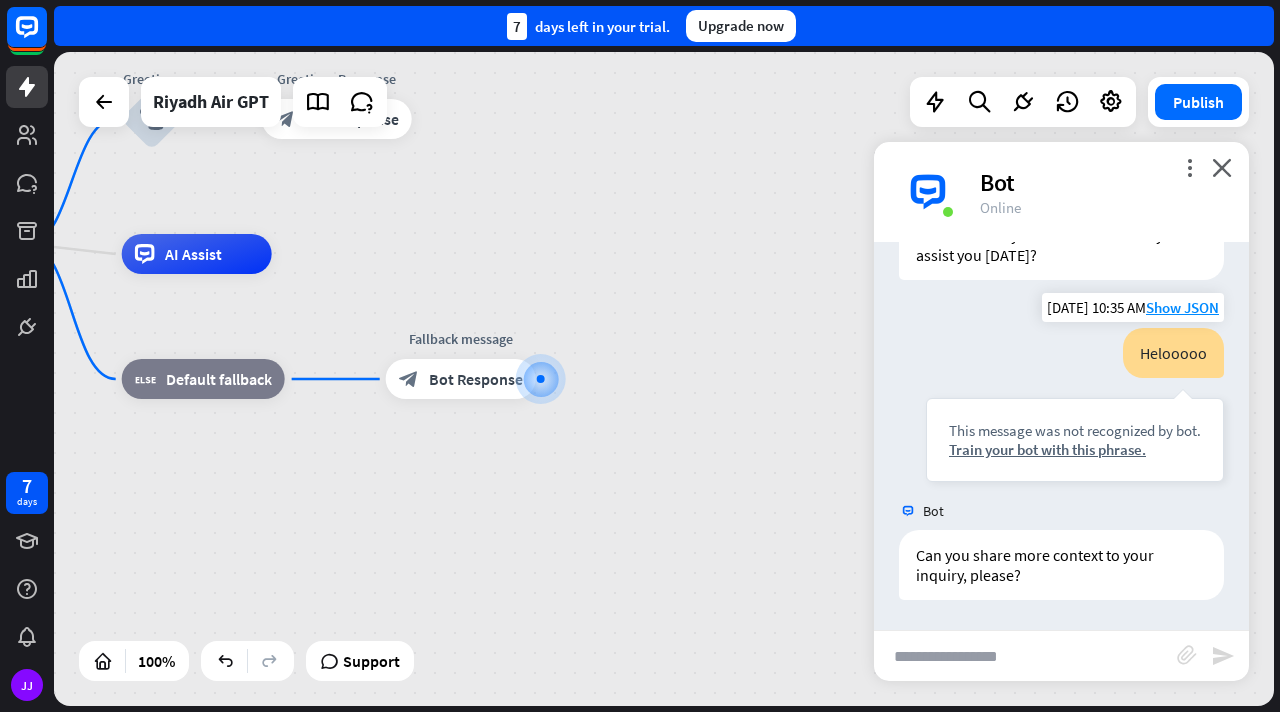 click on "Bot" at bounding box center [1061, 511] 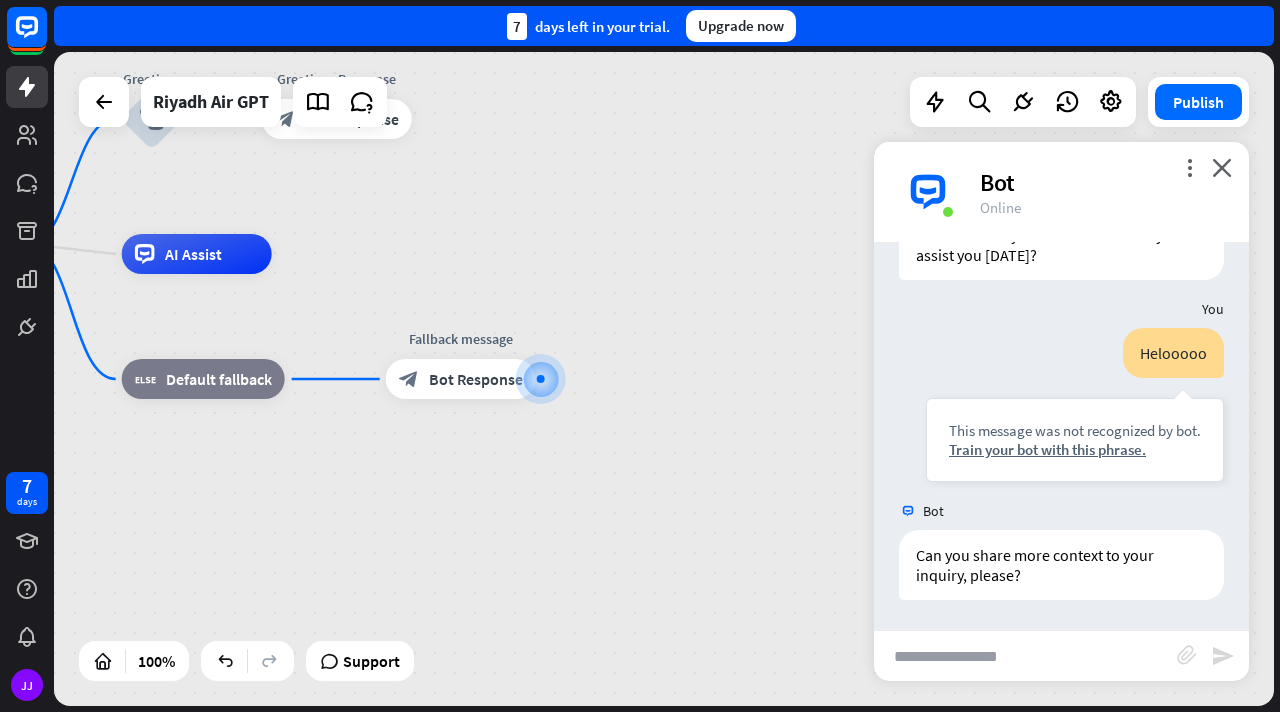 click on "home_2   Start point                 Greetings   block_user_input                 Greetings Response   block_bot_response   Bot Response                     AI Assist                   block_fallback   Default fallback                 Fallback message   block_bot_response   Bot Response" at bounding box center (664, 379) 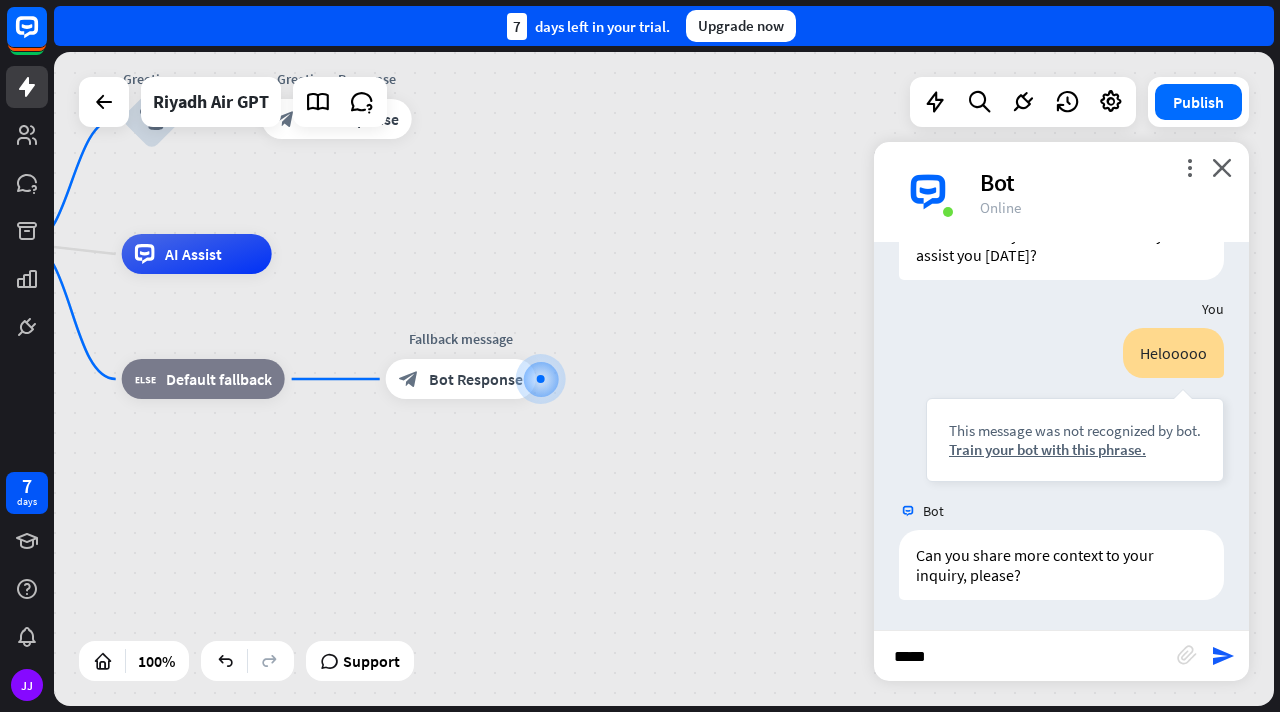 type on "******" 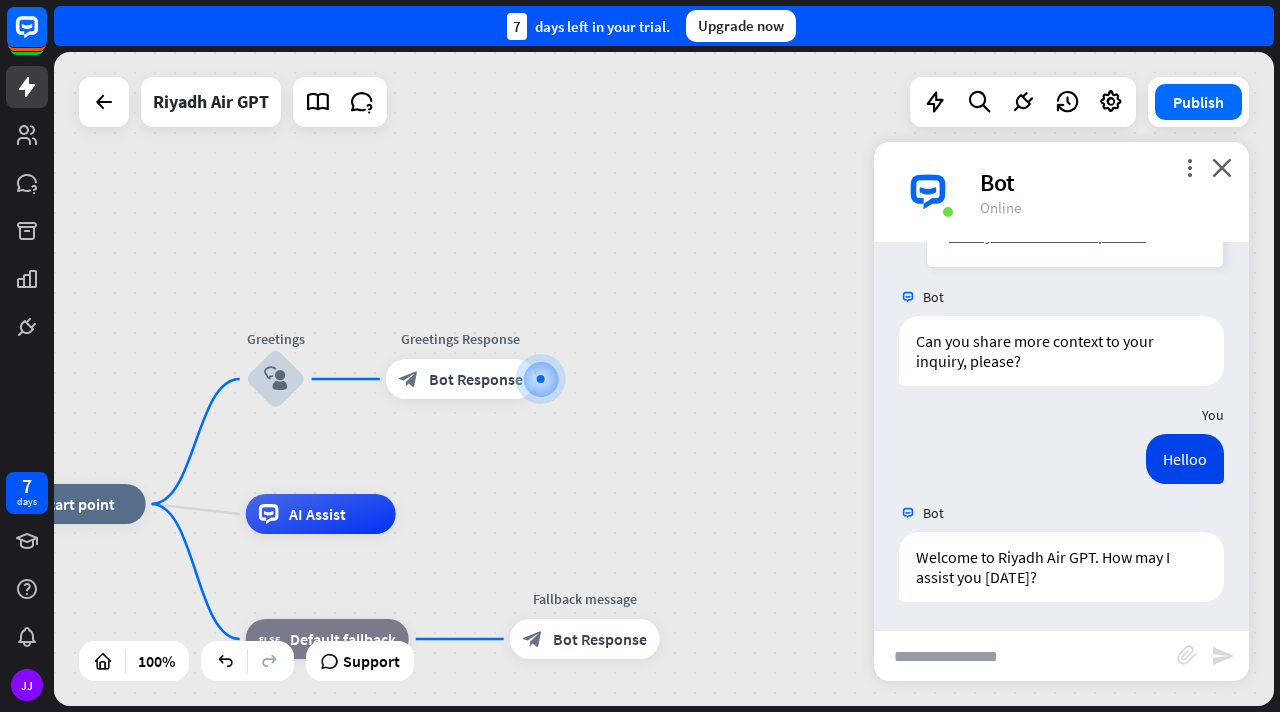 scroll, scrollTop: 1268, scrollLeft: 0, axis: vertical 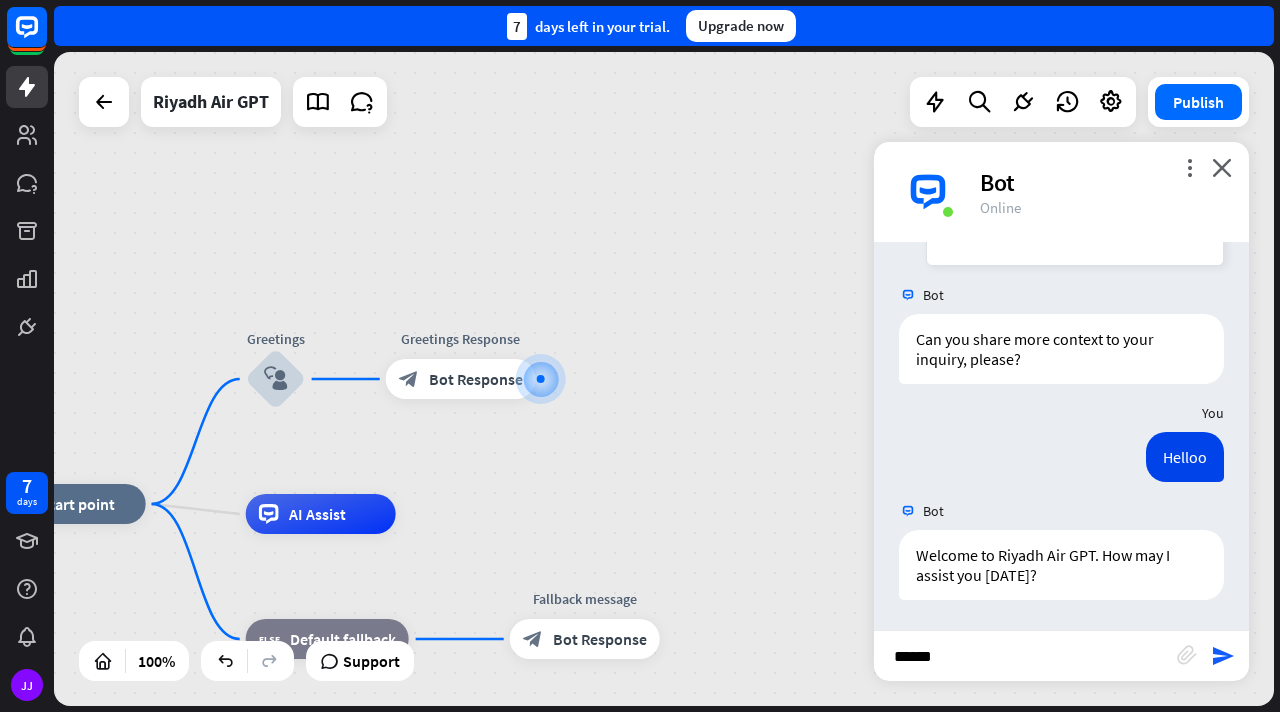 type on "*******" 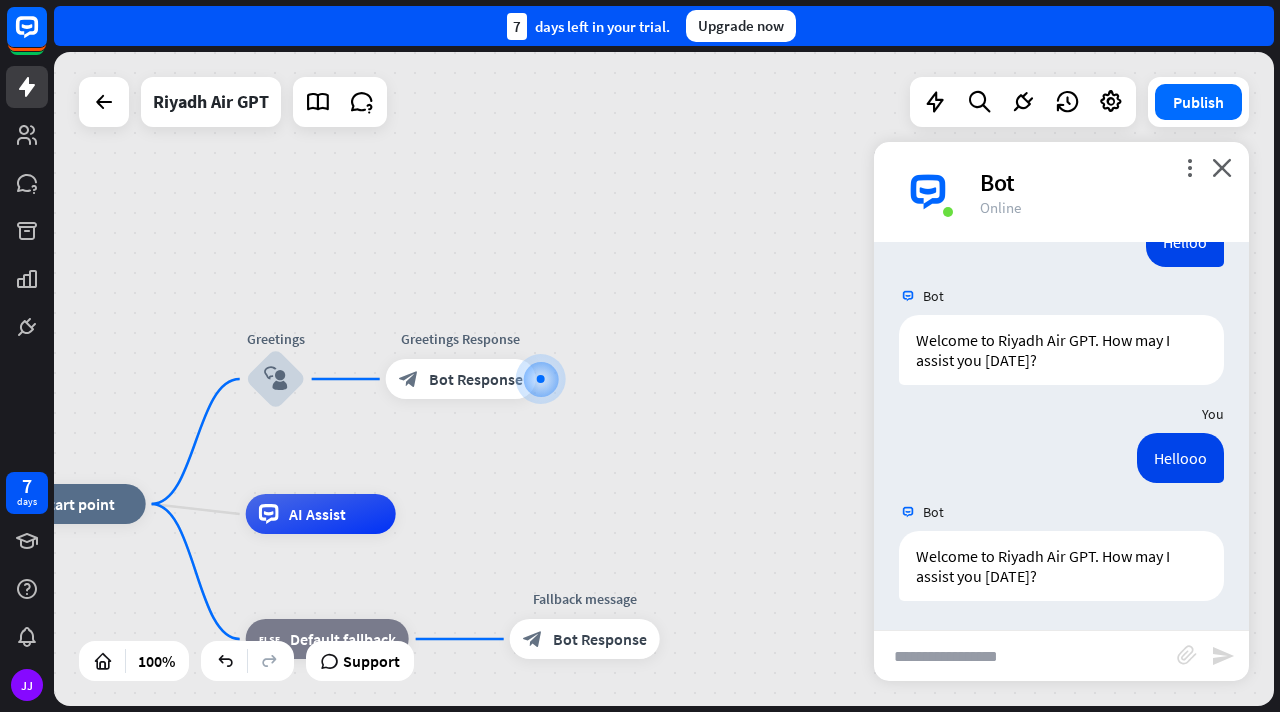 scroll, scrollTop: 1484, scrollLeft: 0, axis: vertical 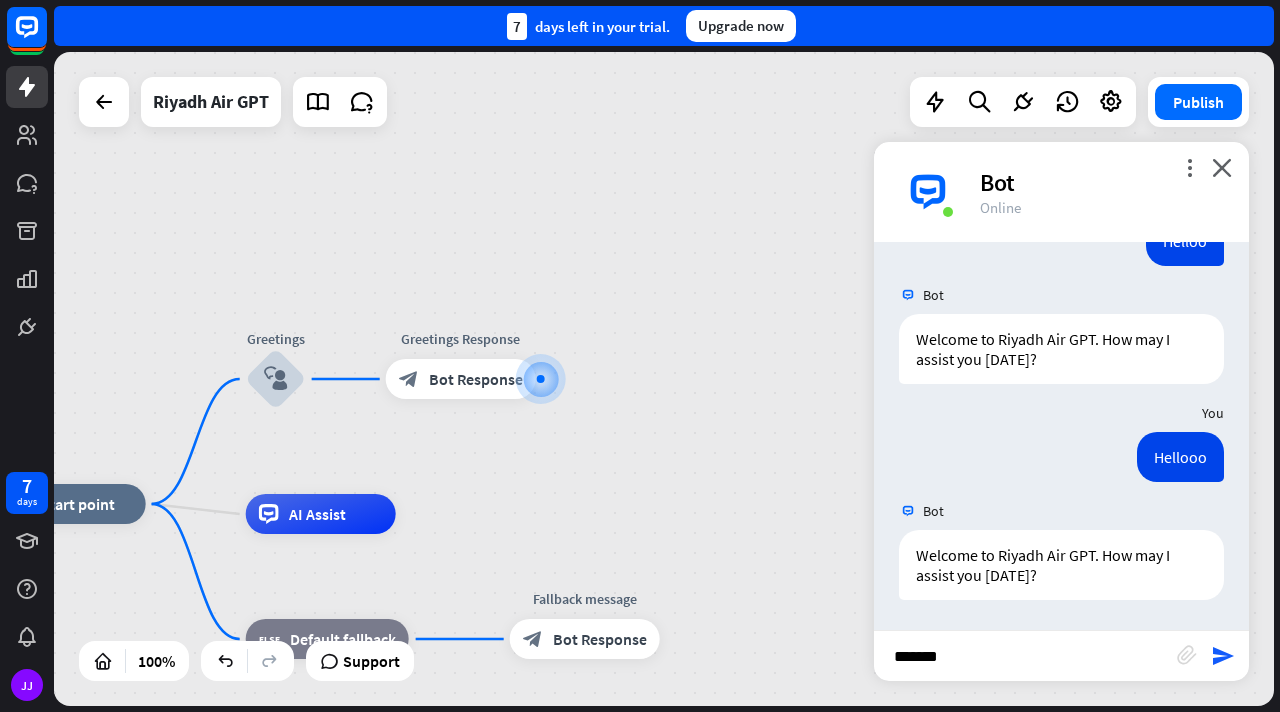 type on "********" 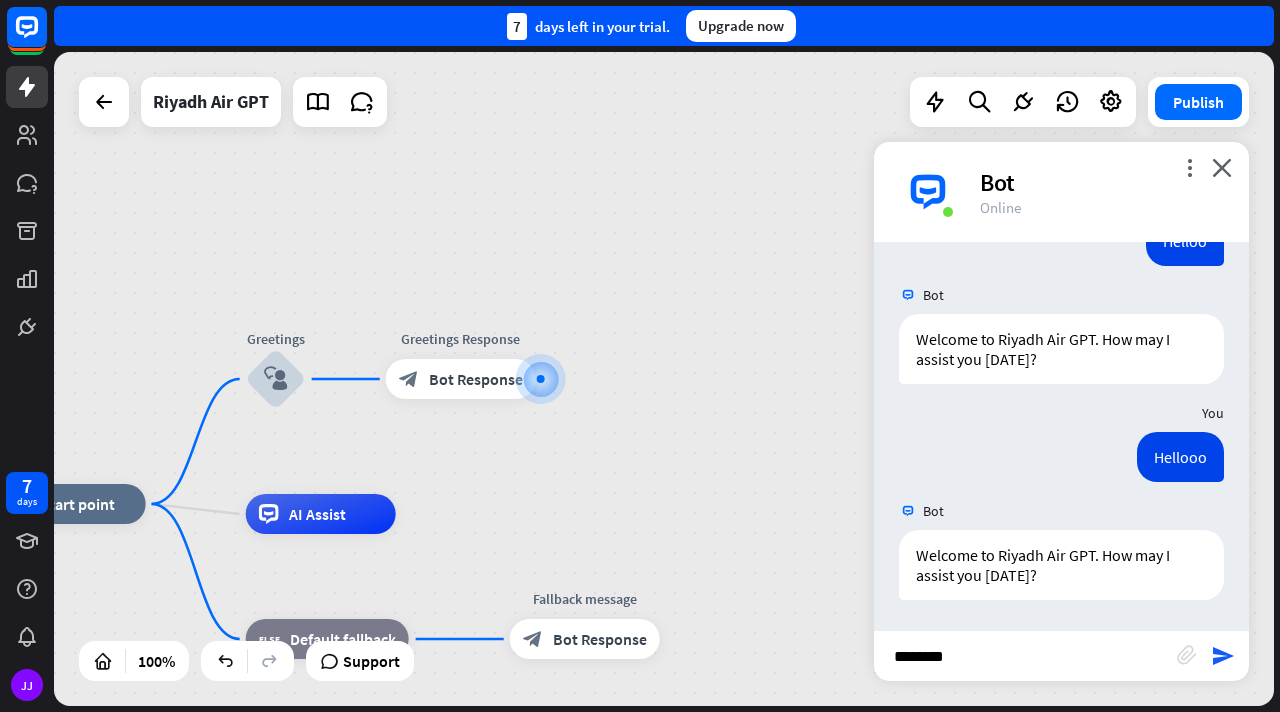 type 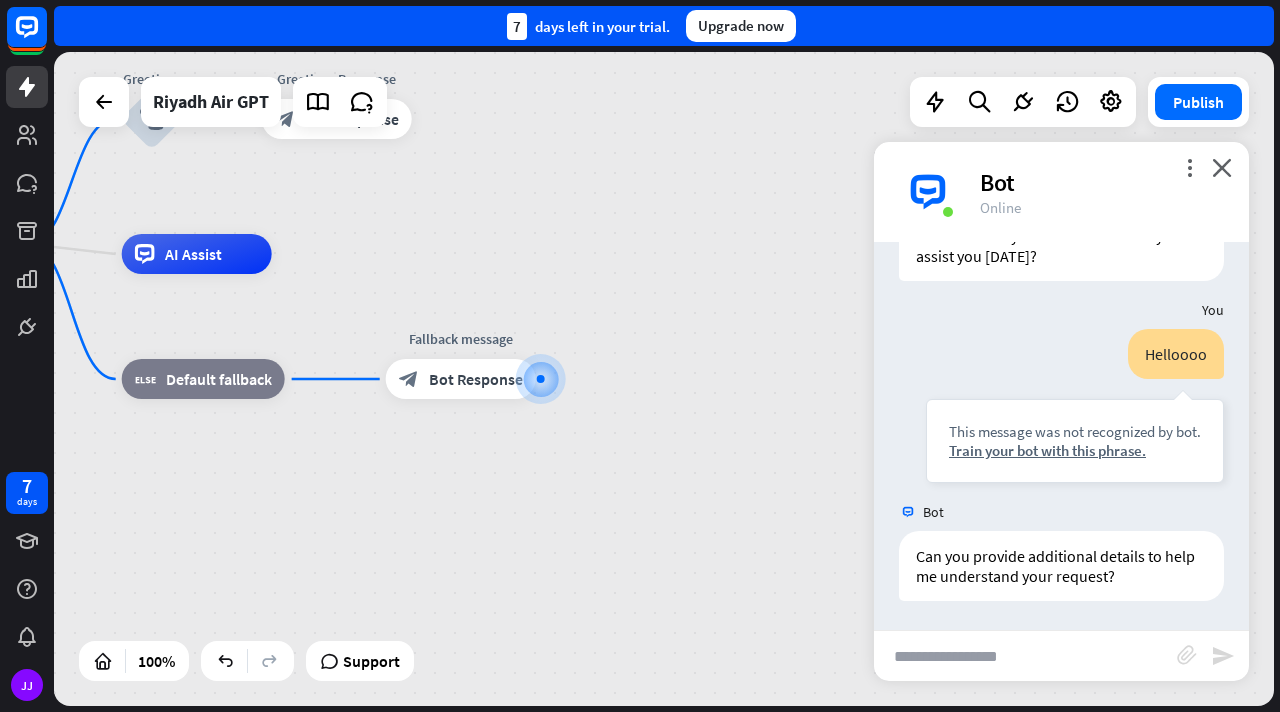 scroll, scrollTop: 1804, scrollLeft: 0, axis: vertical 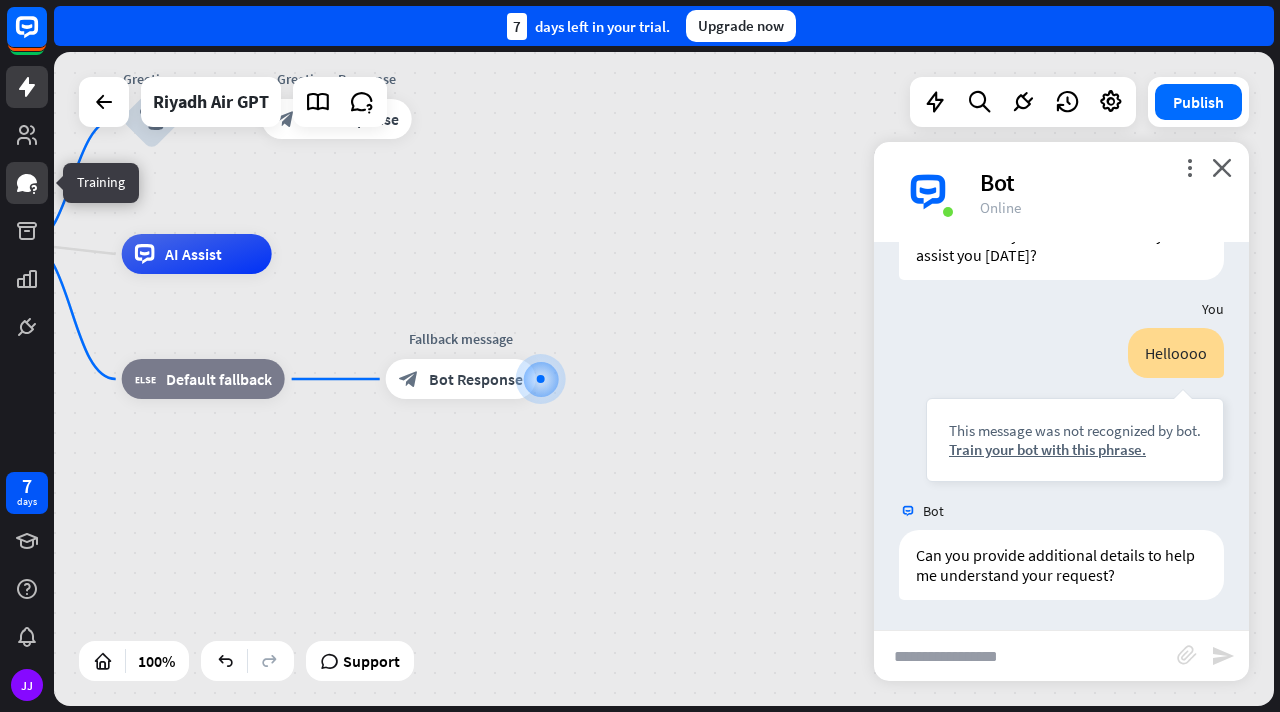 click at bounding box center (27, 183) 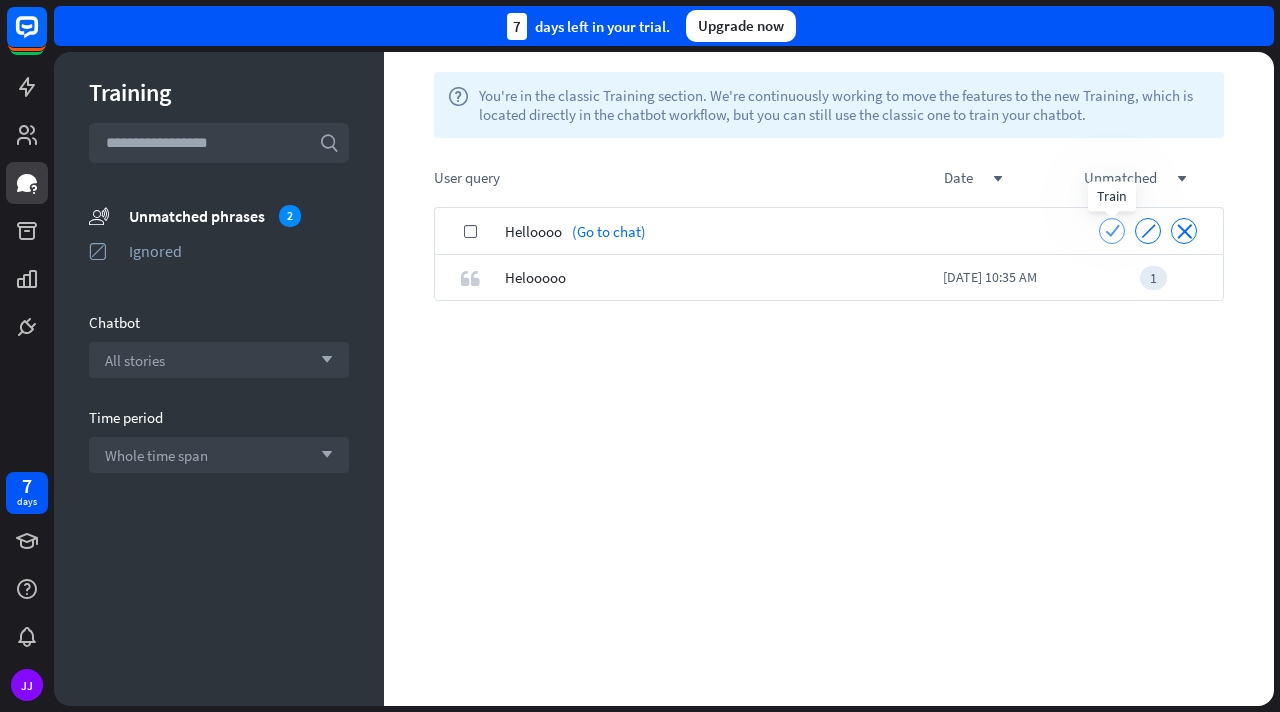 click on "check" at bounding box center [1112, 230] 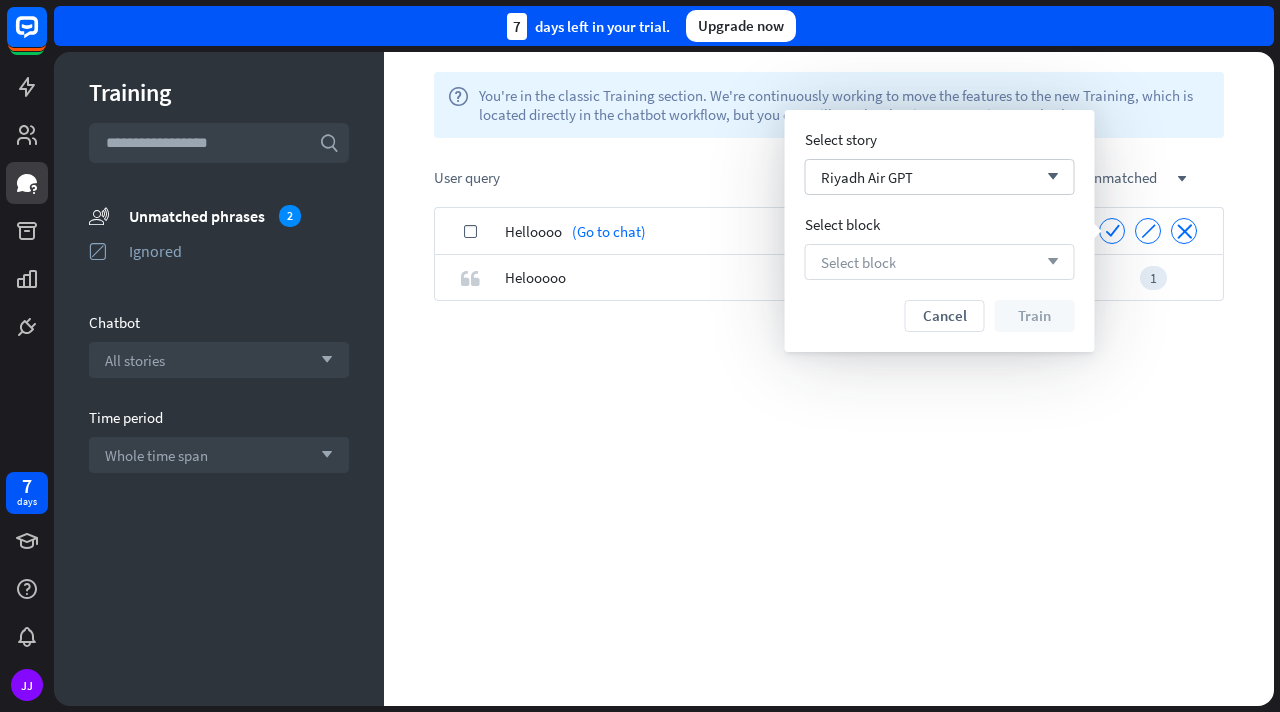 click on "Select block
arrow_down" at bounding box center [940, 262] 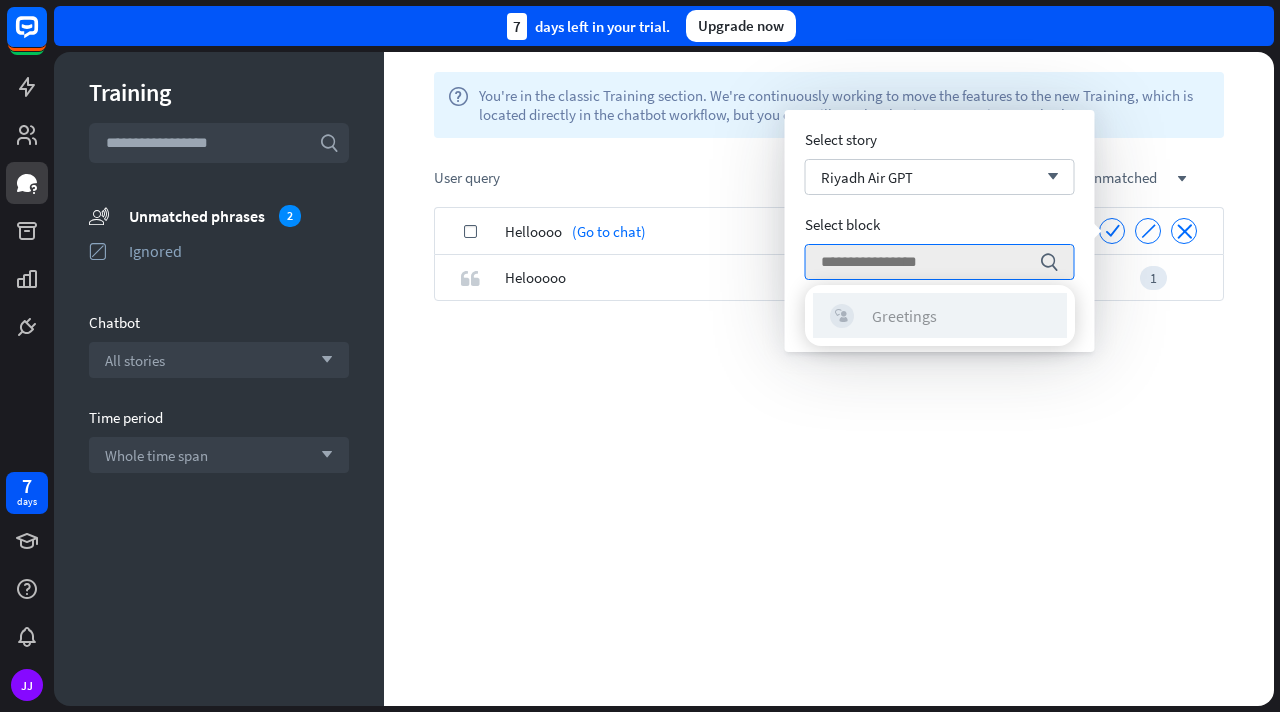 click on "Greetings" at bounding box center [904, 316] 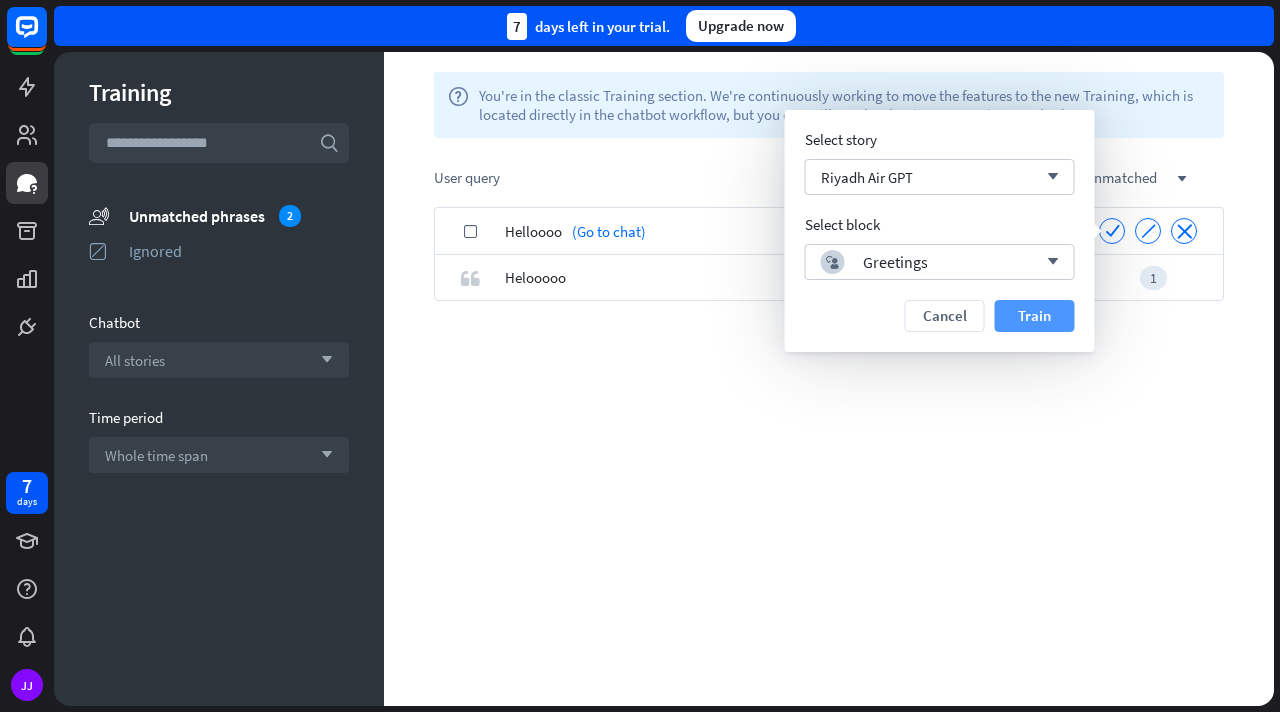 click on "Train" at bounding box center [1035, 316] 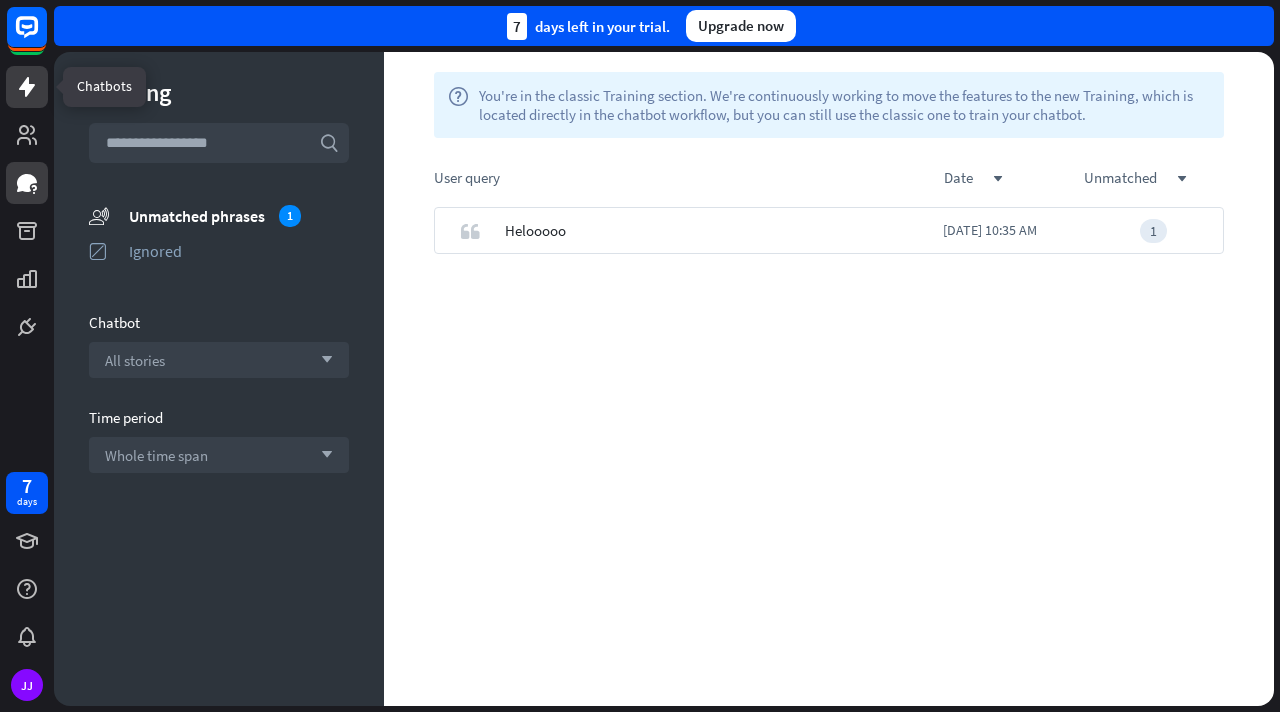 click 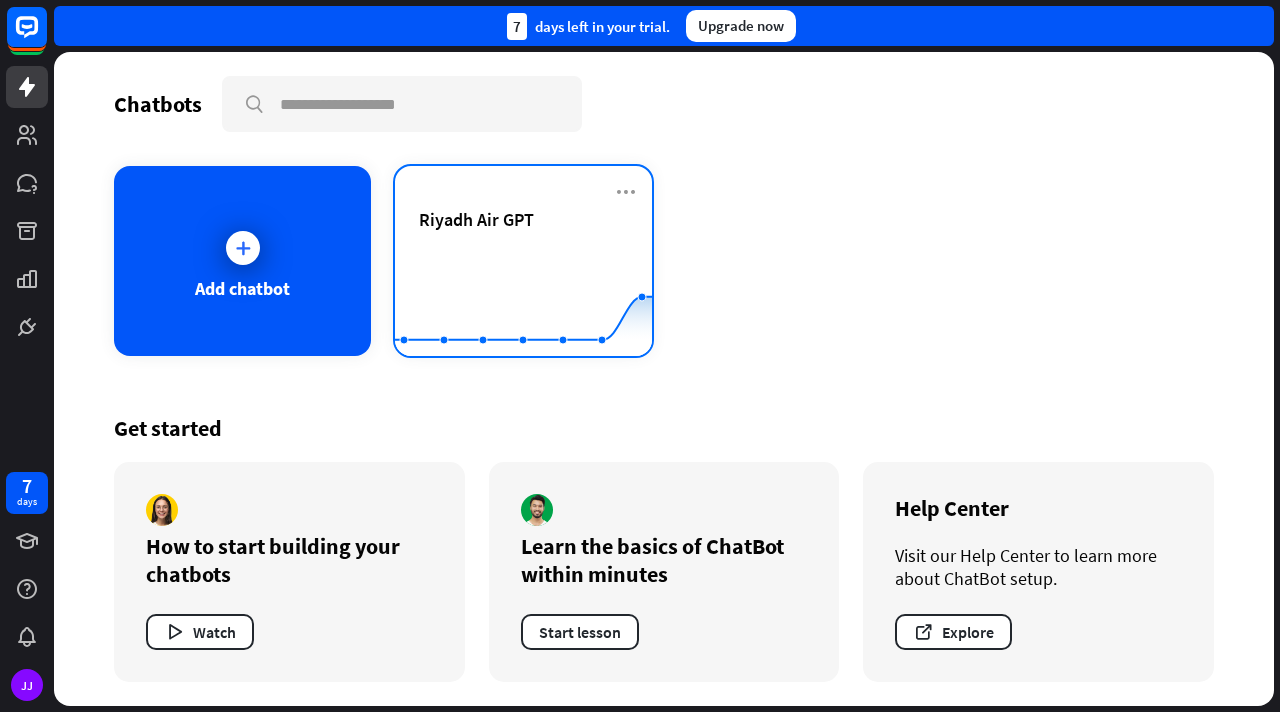 click on "Riyadh Air GPT" at bounding box center (523, 243) 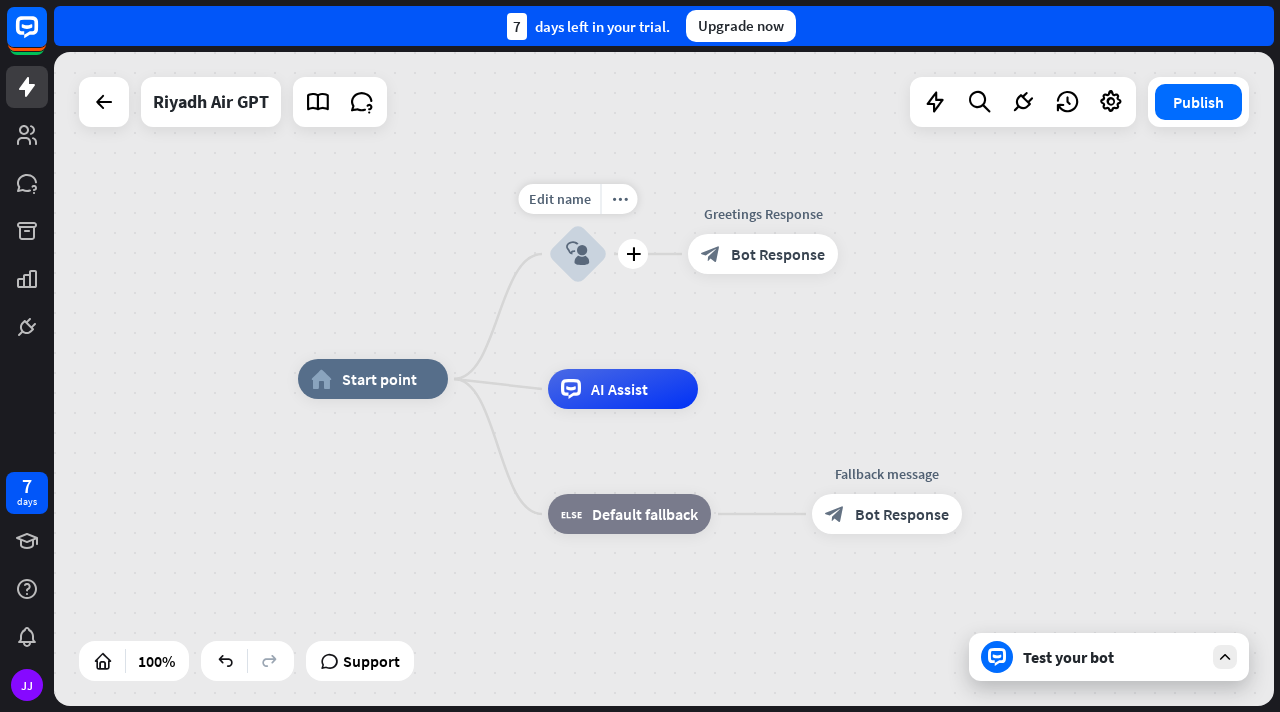 click on "block_user_input" at bounding box center [578, 254] 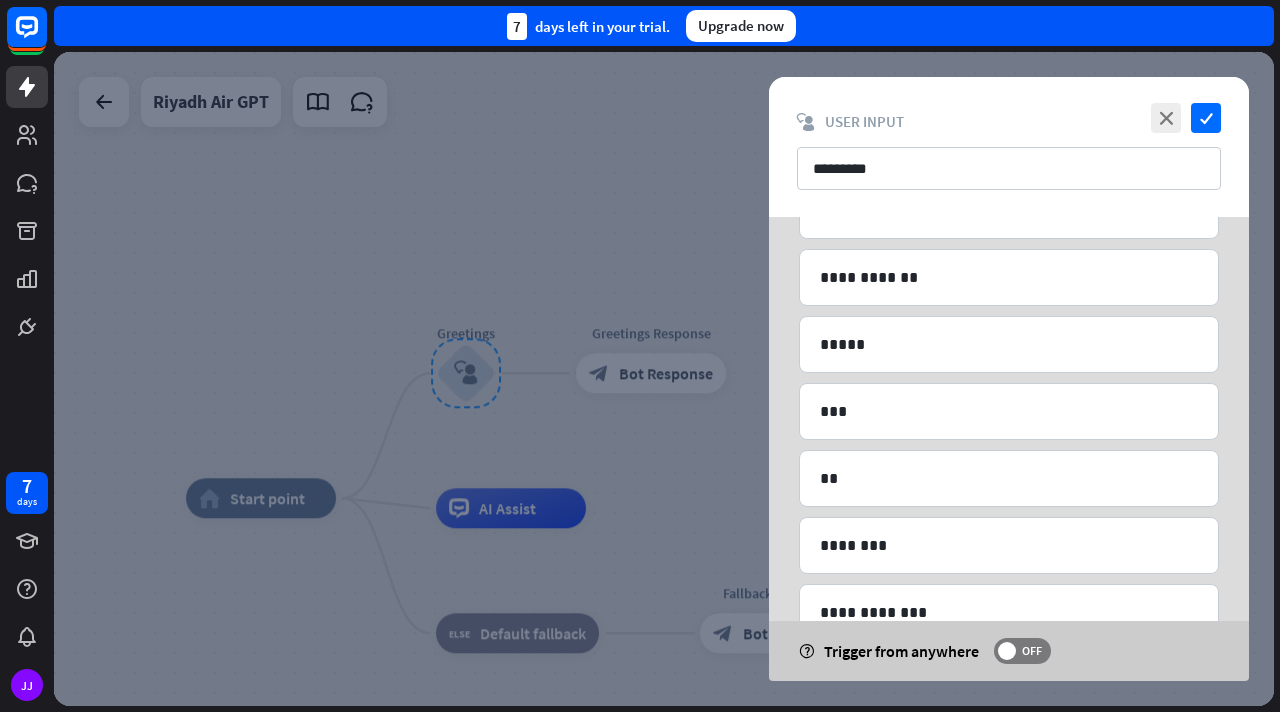 scroll, scrollTop: 453, scrollLeft: 0, axis: vertical 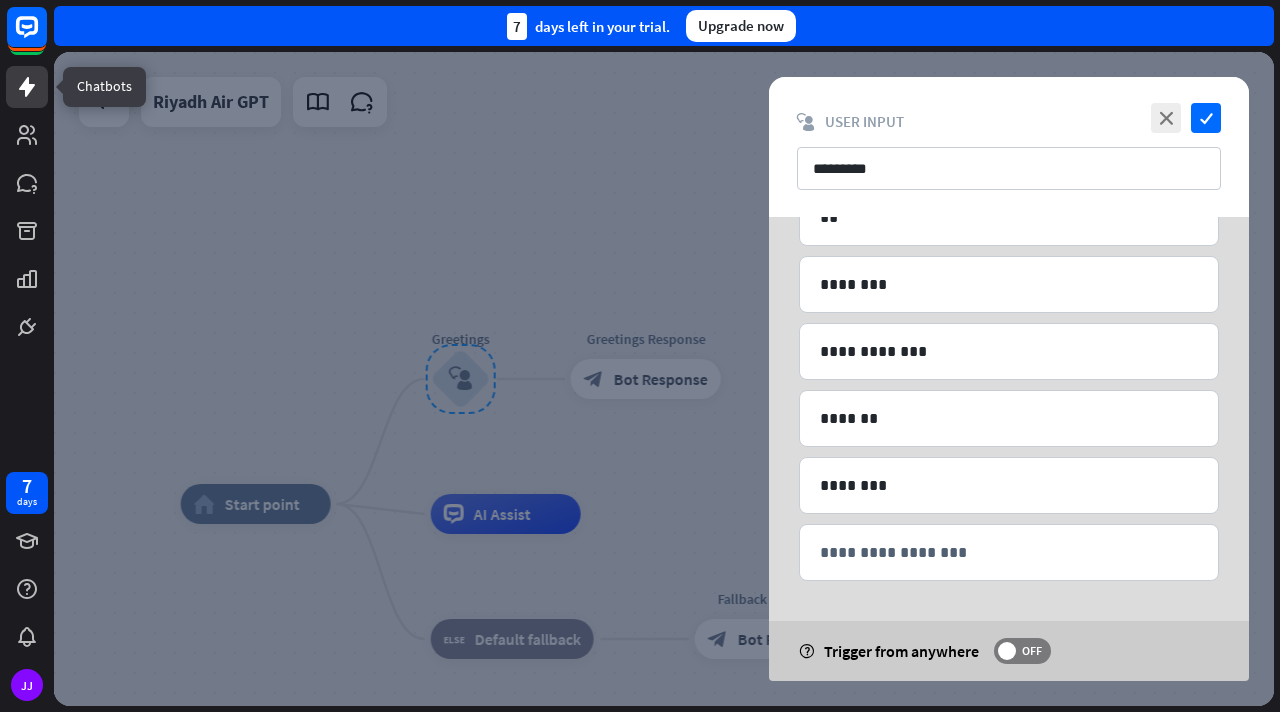 click 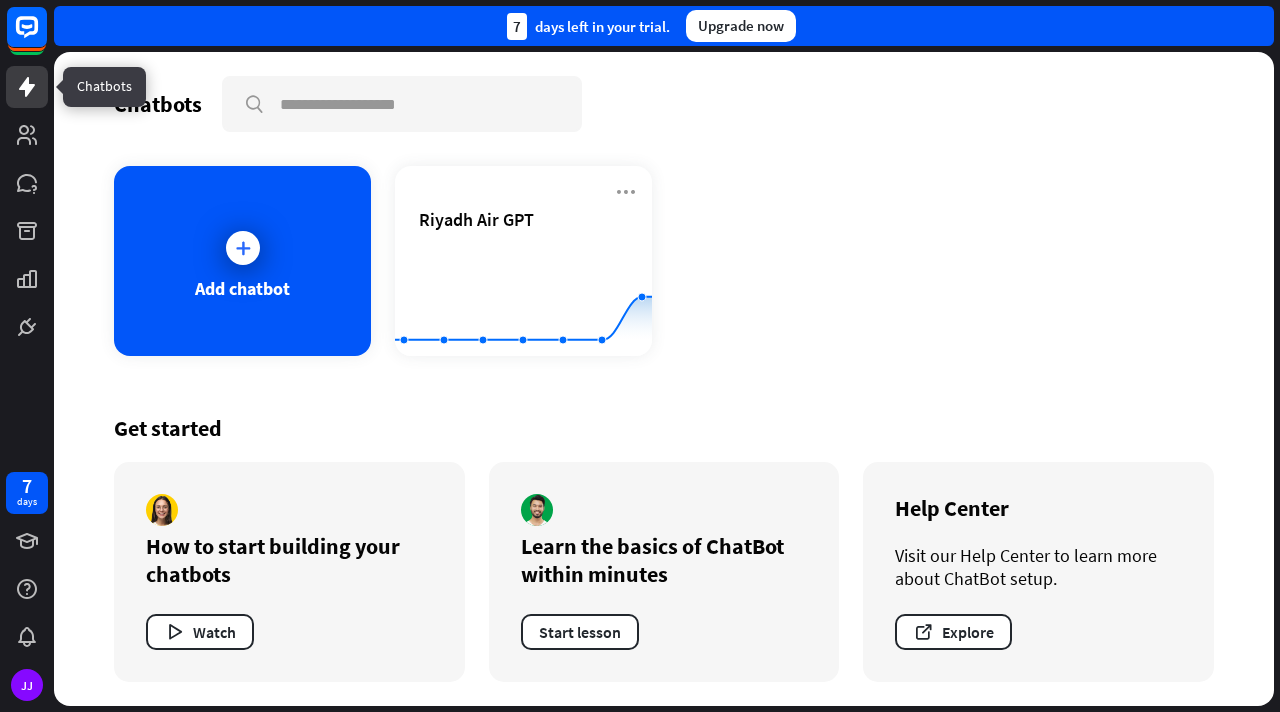 click 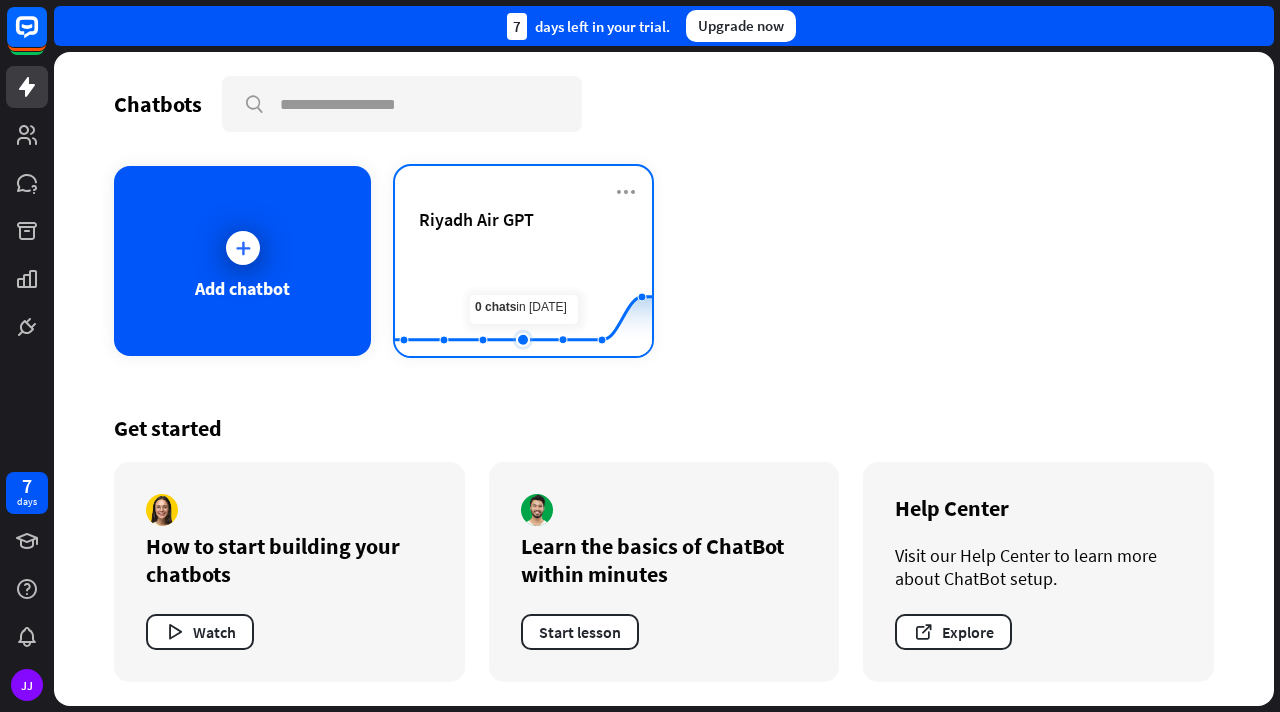 click 